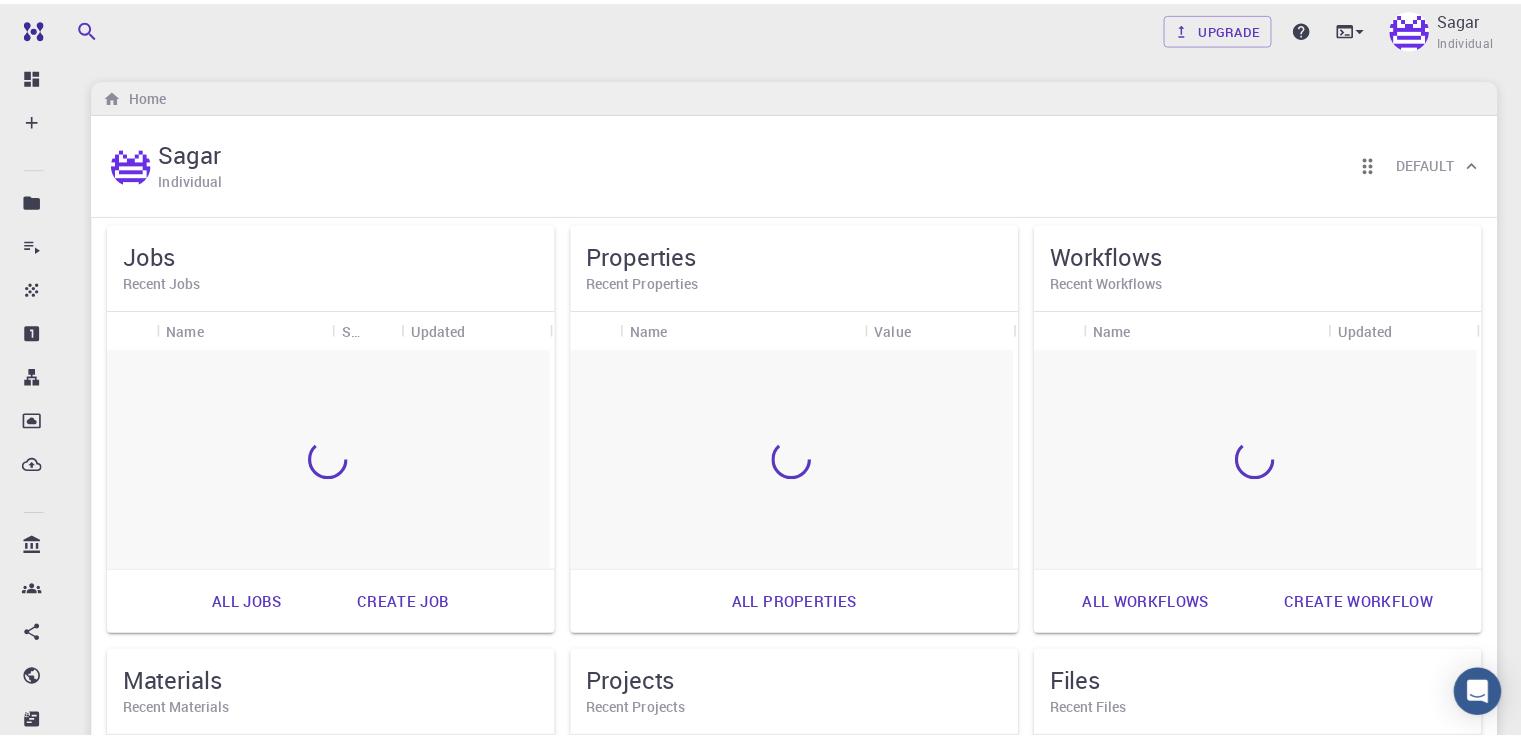 scroll, scrollTop: 0, scrollLeft: 0, axis: both 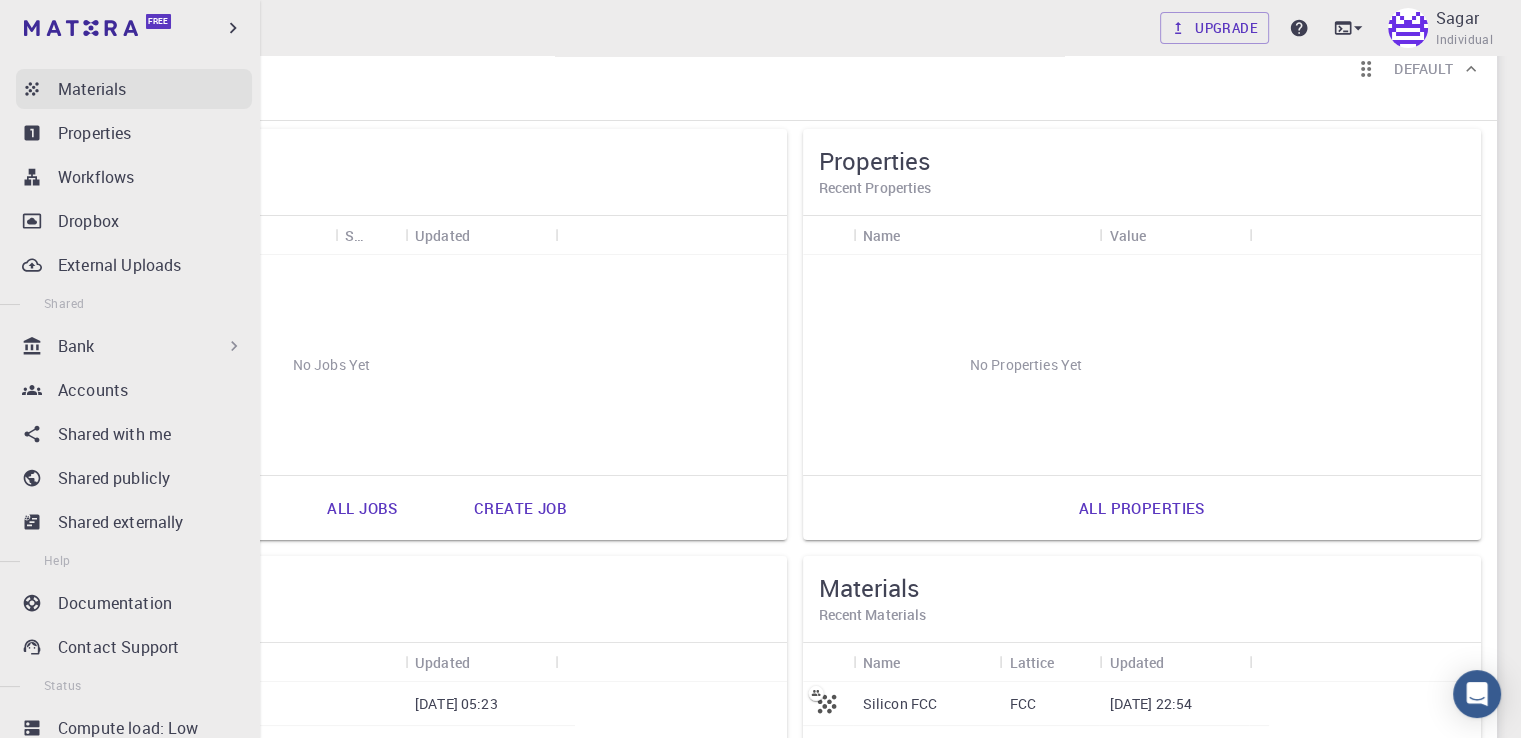 click on "Materials" at bounding box center [92, 89] 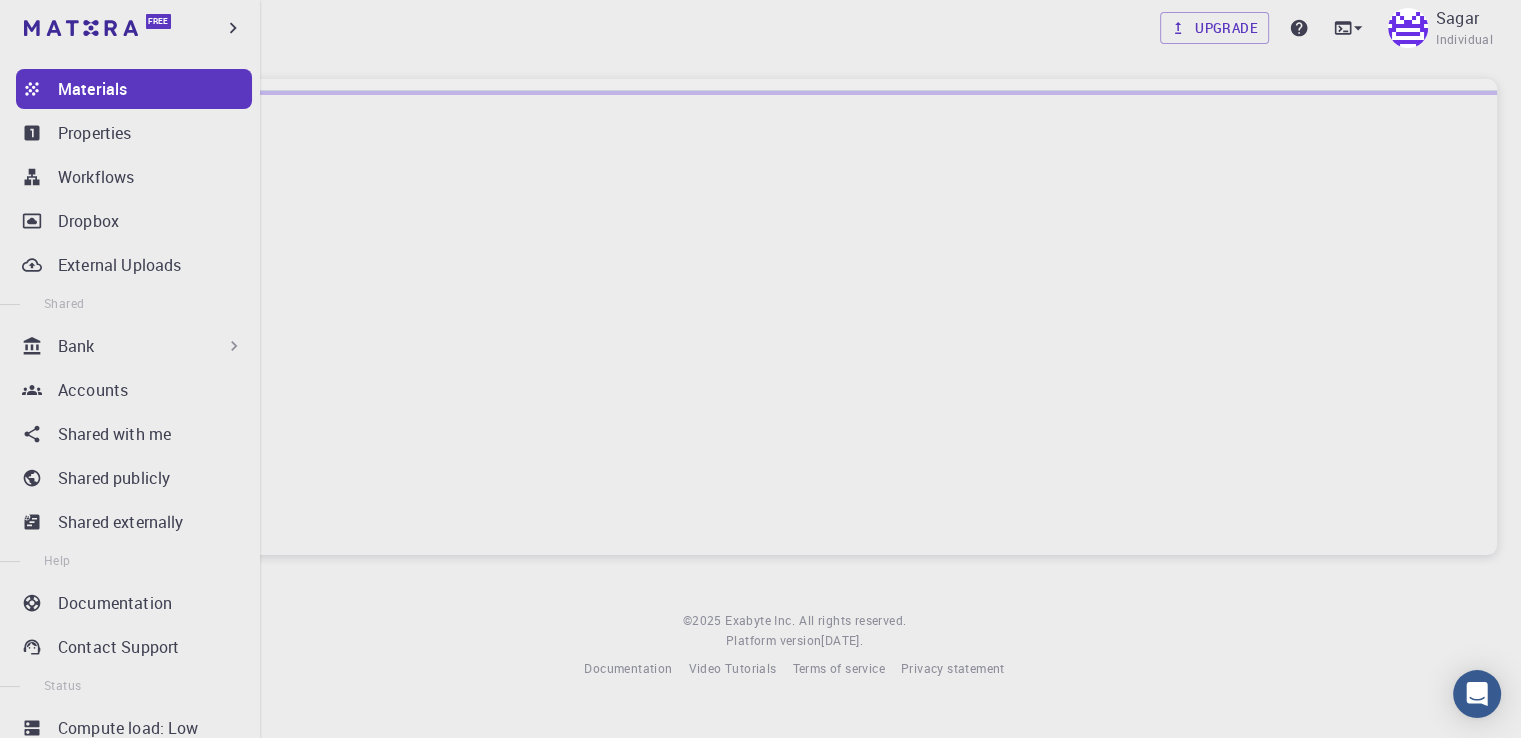 scroll, scrollTop: 0, scrollLeft: 0, axis: both 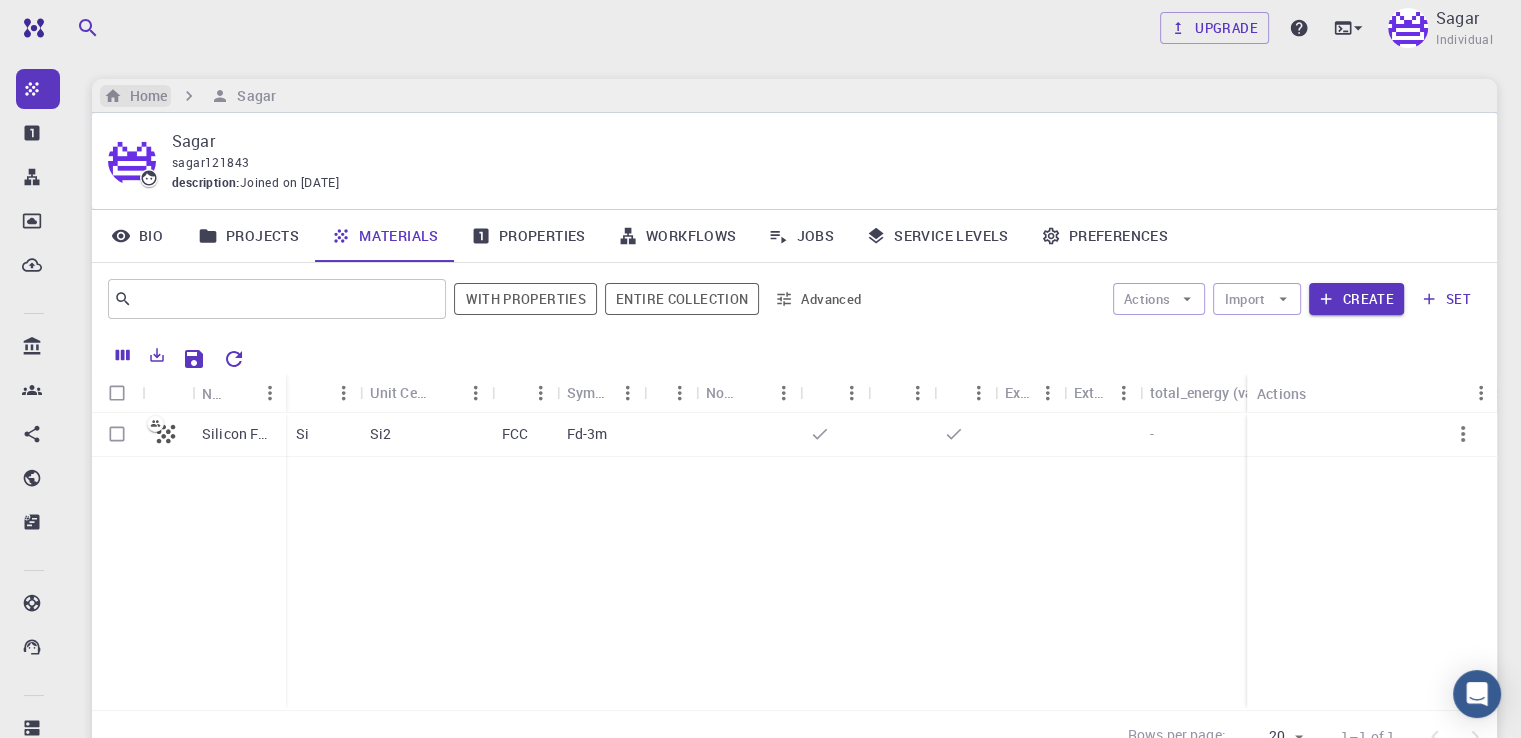 click on "Home" at bounding box center (144, 96) 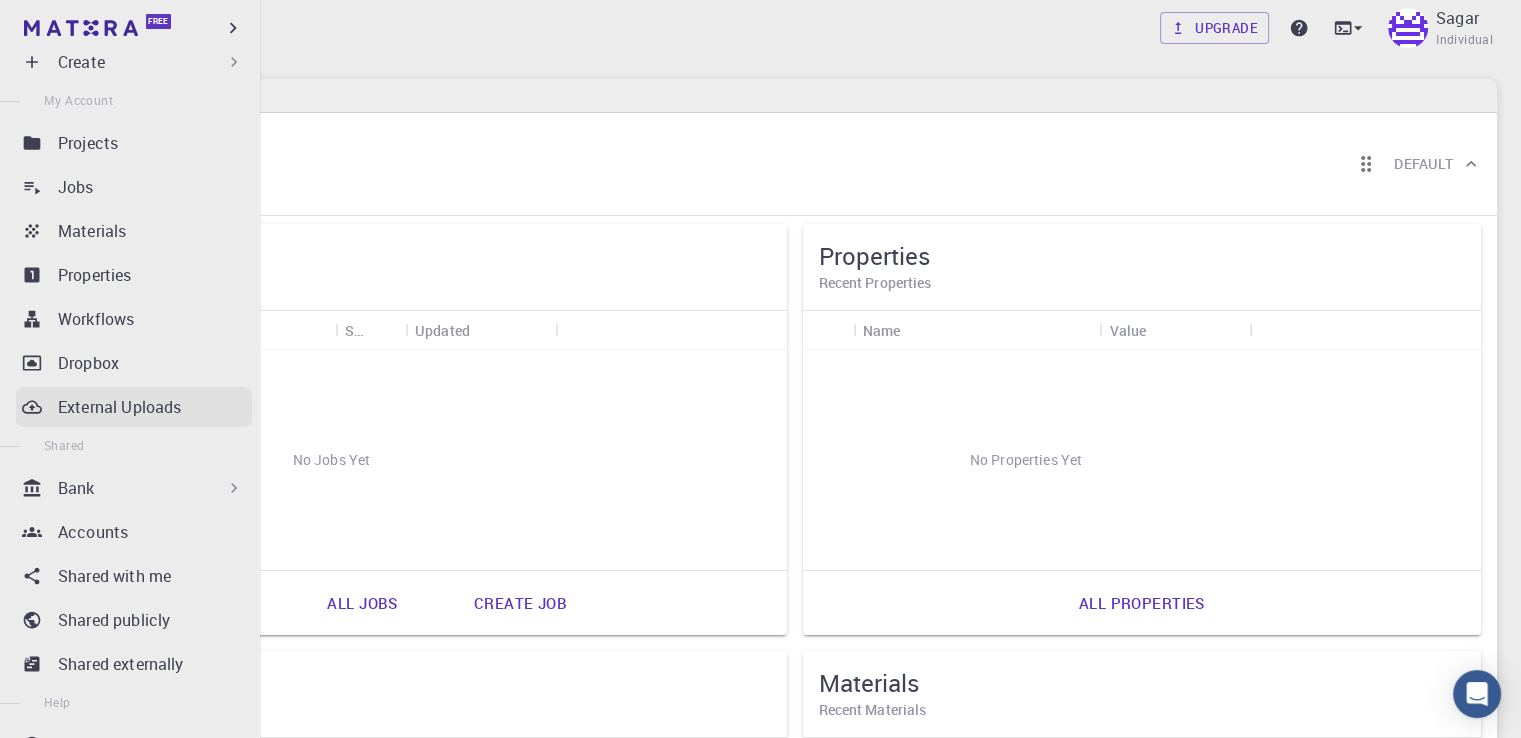 scroll, scrollTop: 258, scrollLeft: 0, axis: vertical 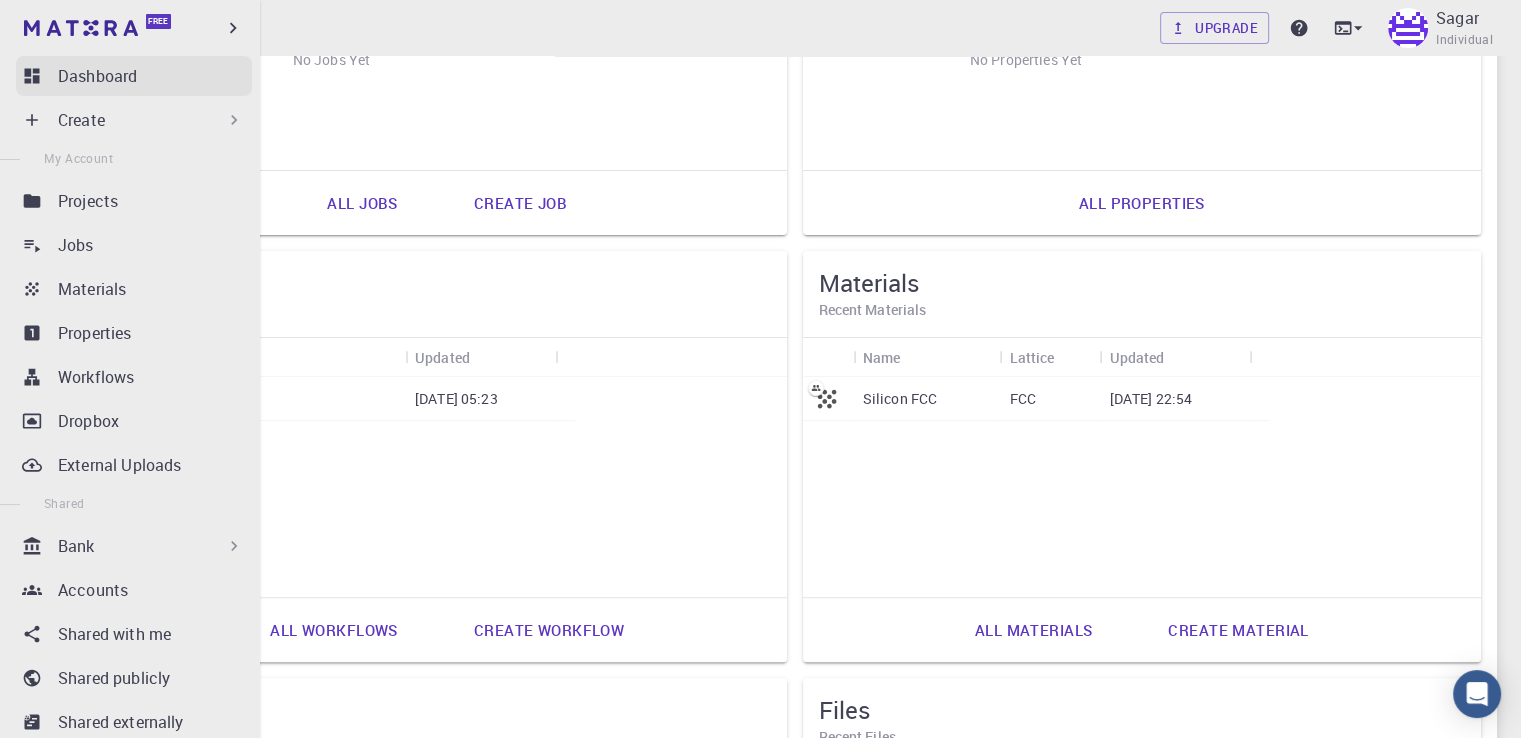 click on "Dashboard" at bounding box center (97, 76) 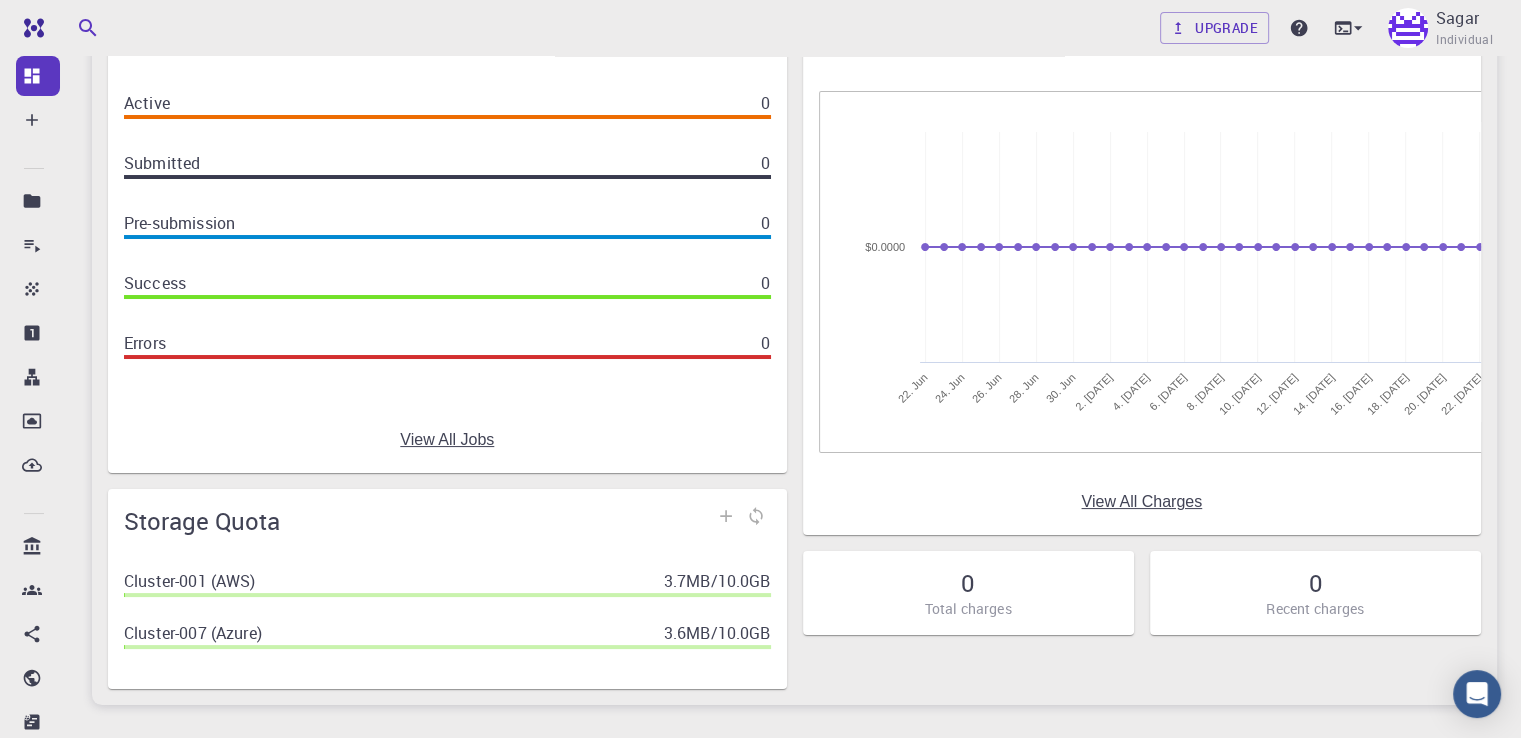 scroll, scrollTop: 0, scrollLeft: 0, axis: both 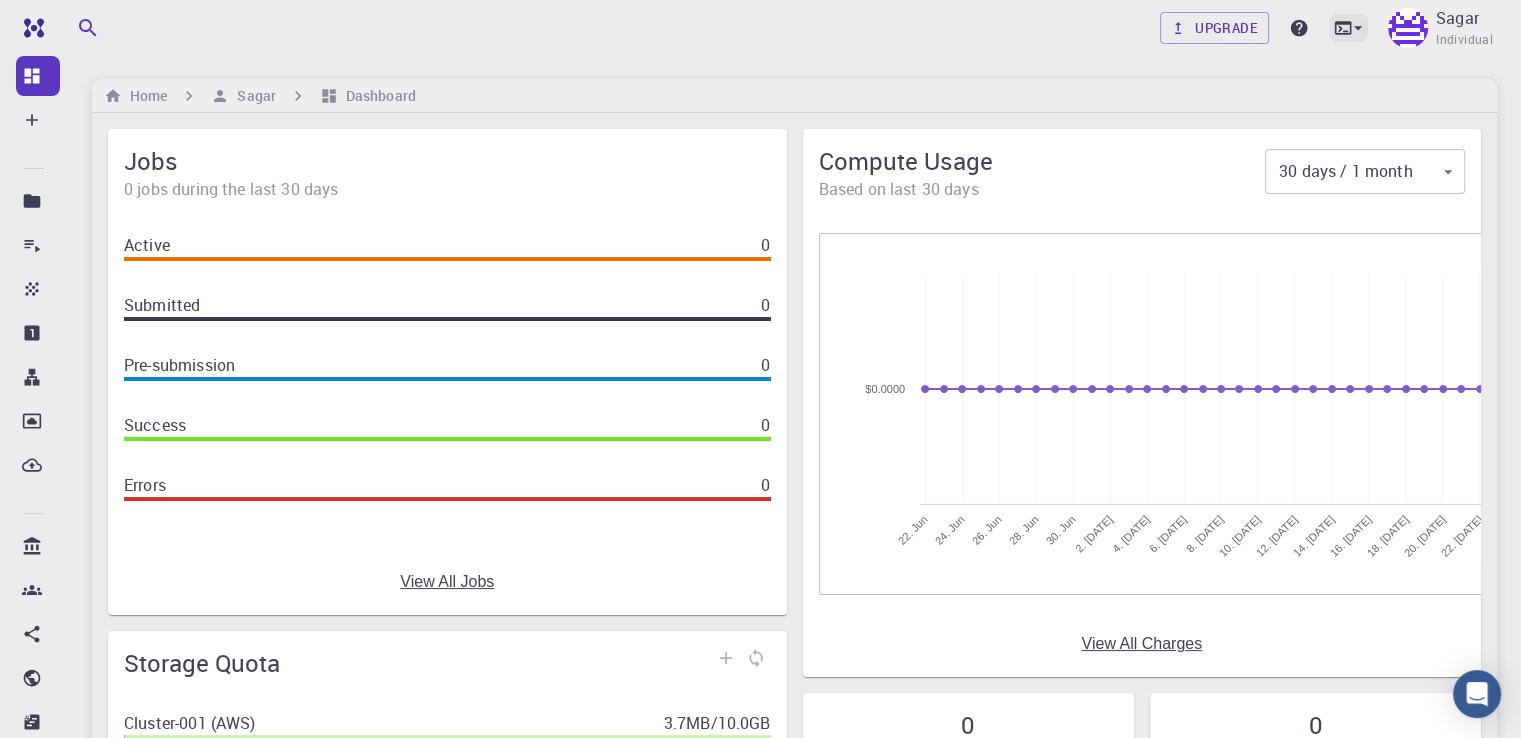 click 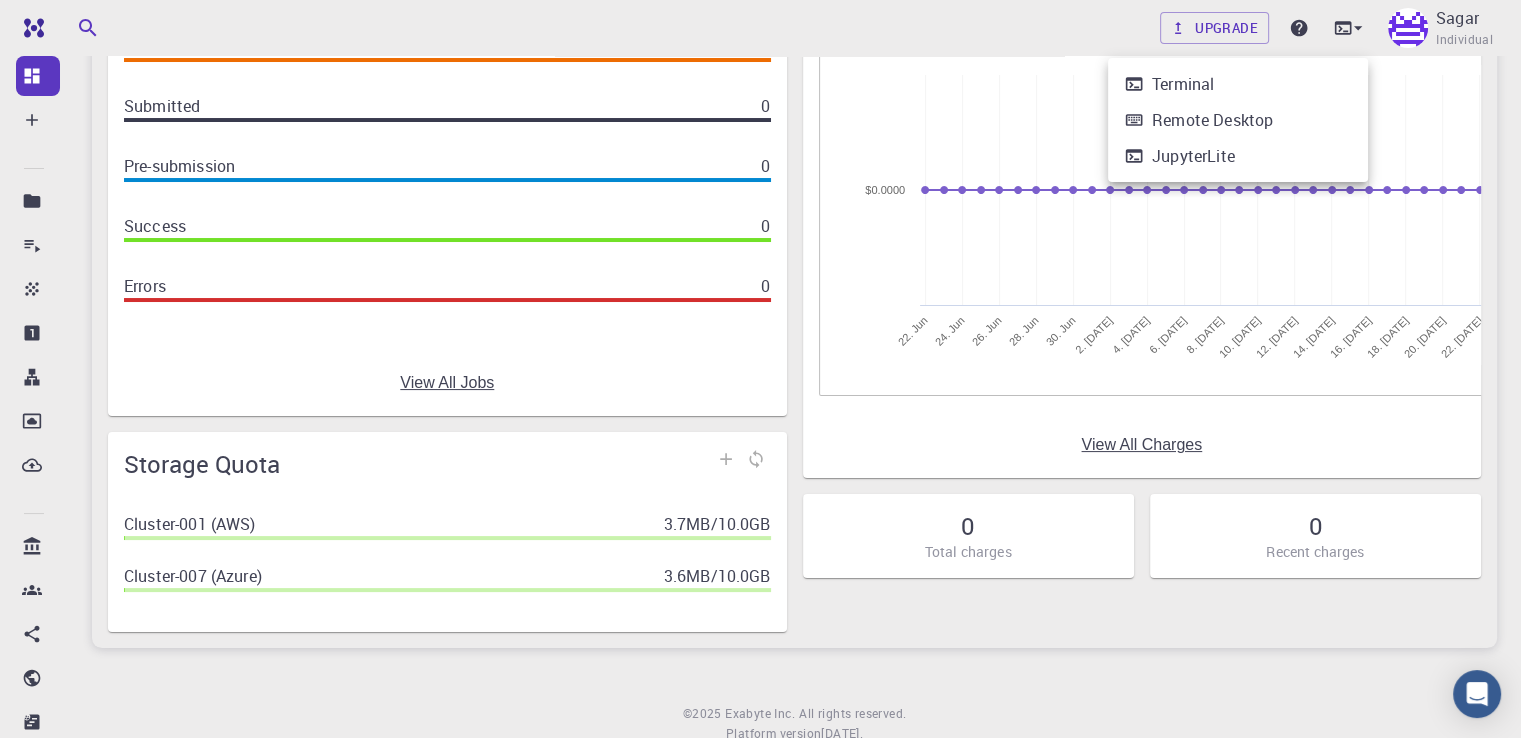 scroll, scrollTop: 200, scrollLeft: 0, axis: vertical 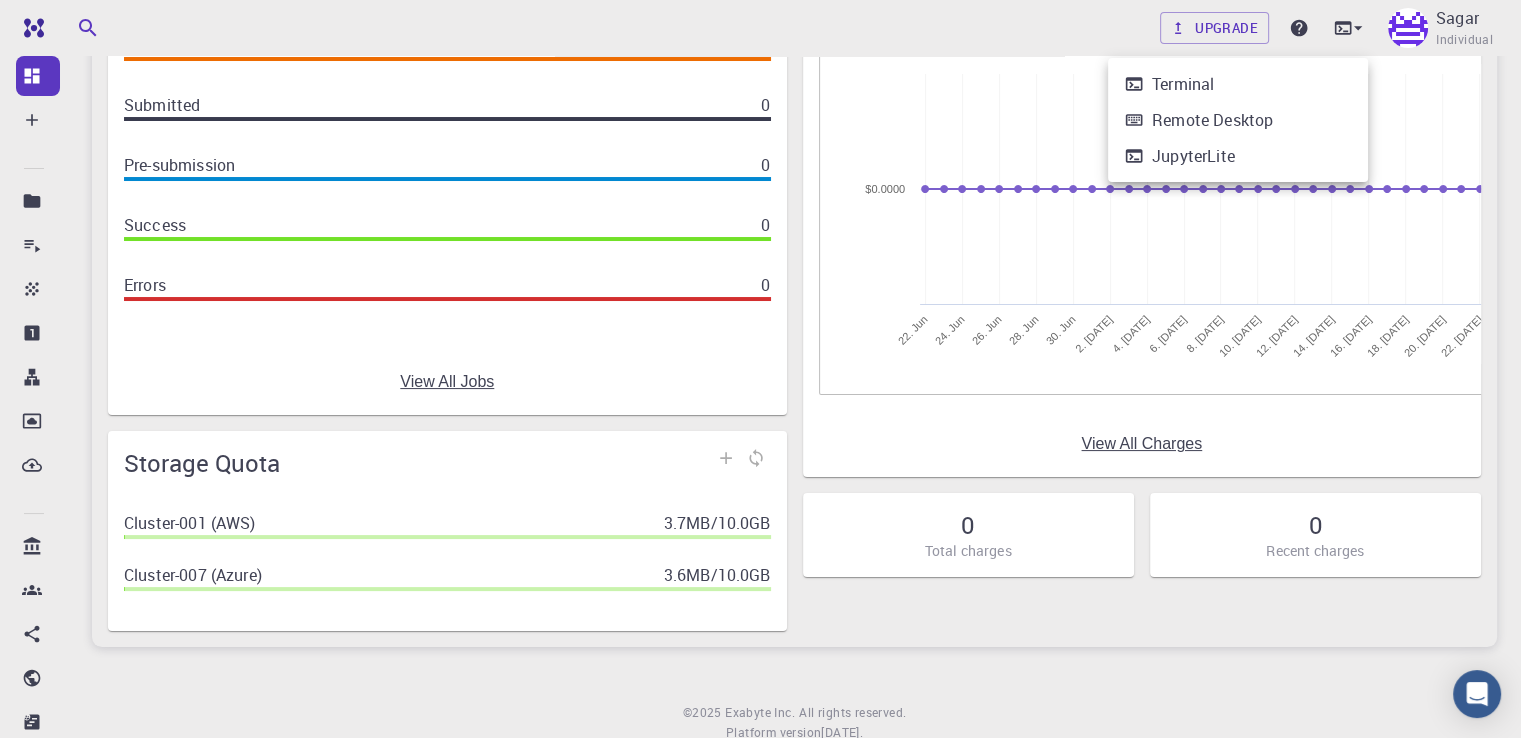 click at bounding box center [760, 369] 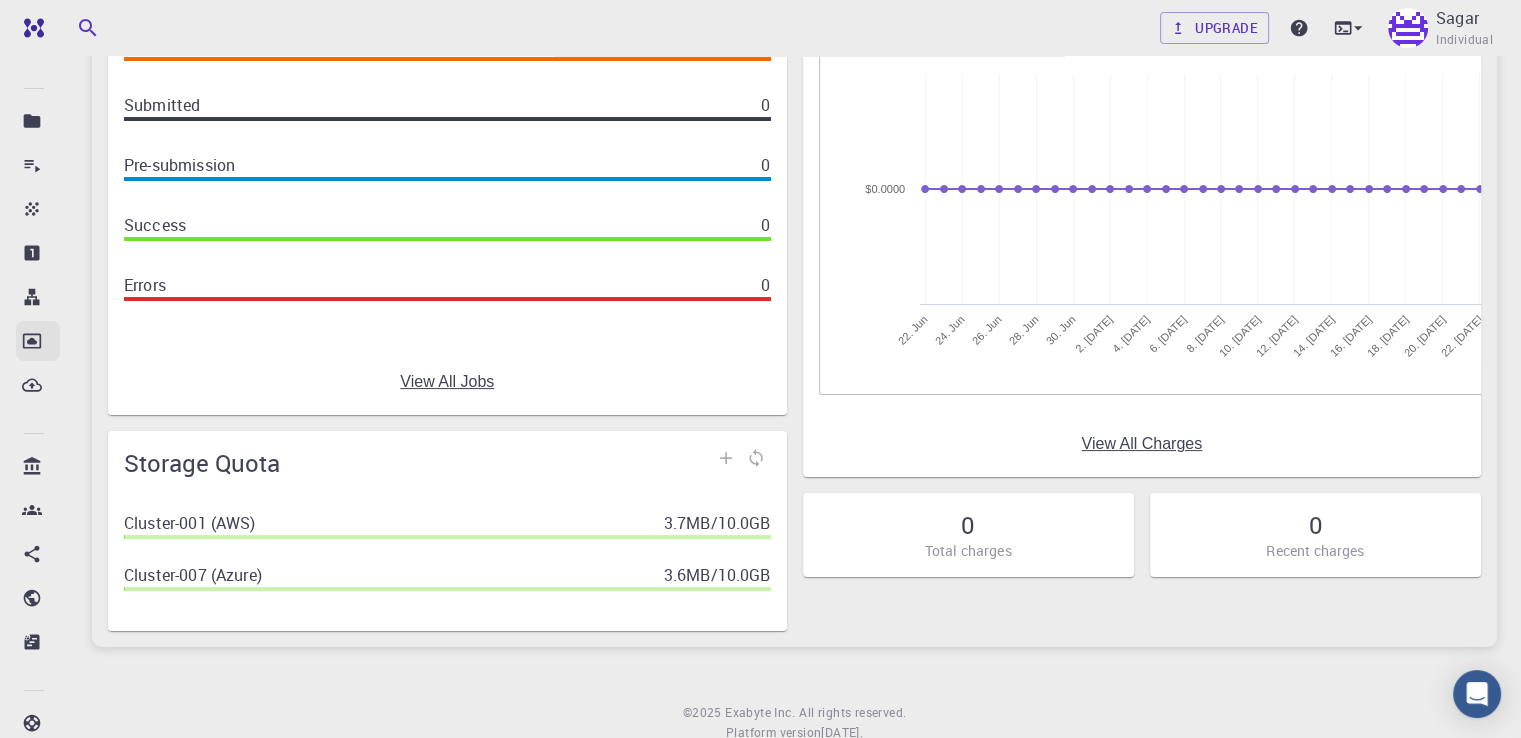 scroll, scrollTop: 200, scrollLeft: 0, axis: vertical 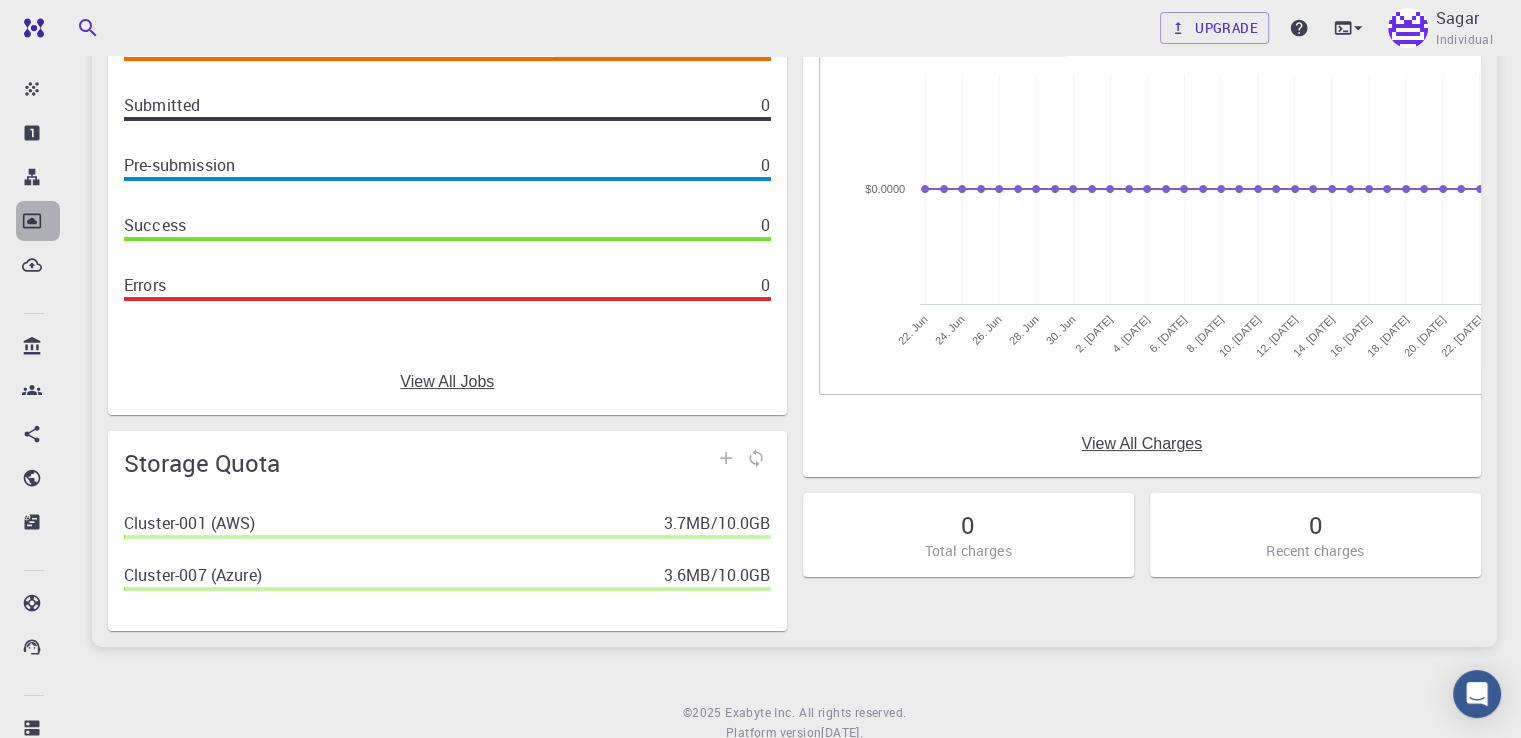click 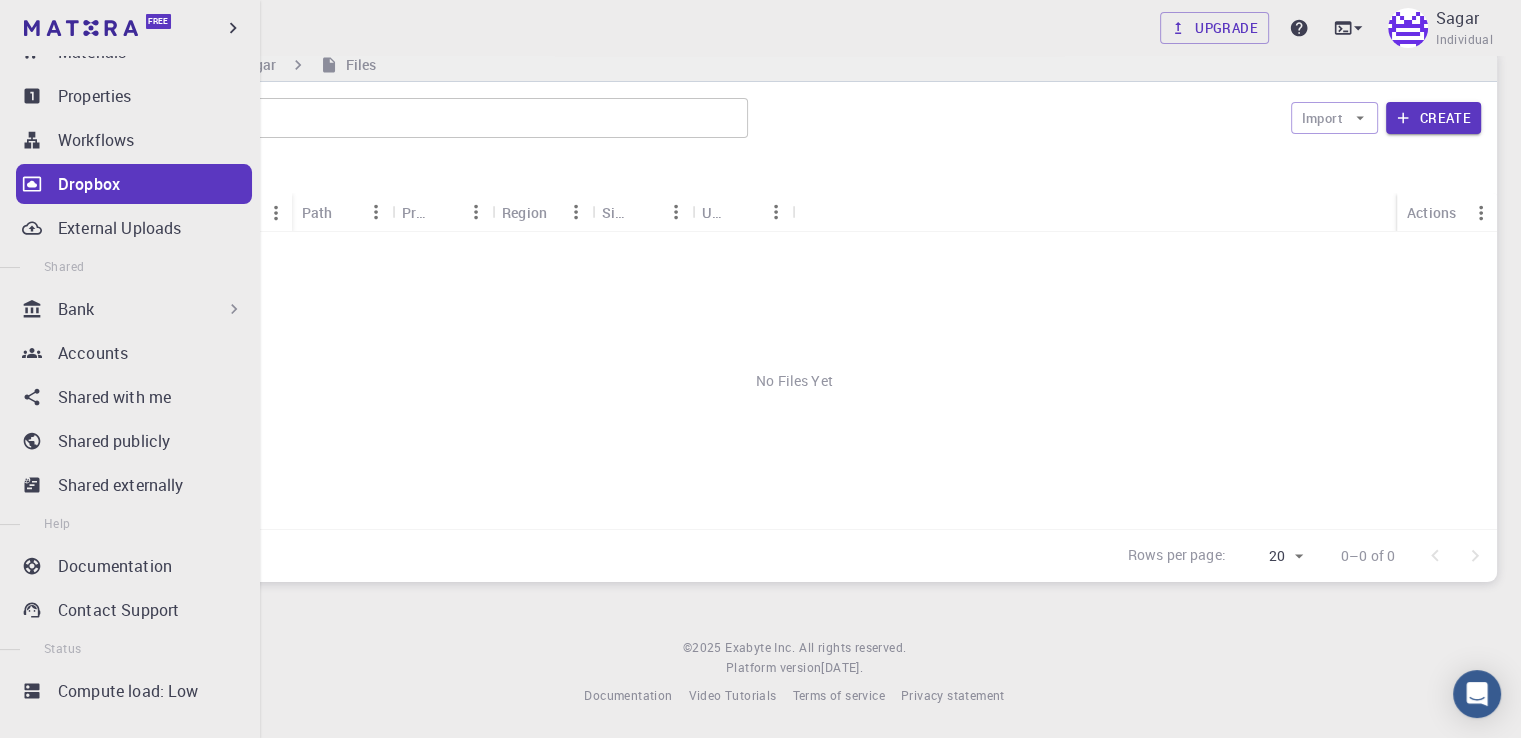 scroll, scrollTop: 258, scrollLeft: 0, axis: vertical 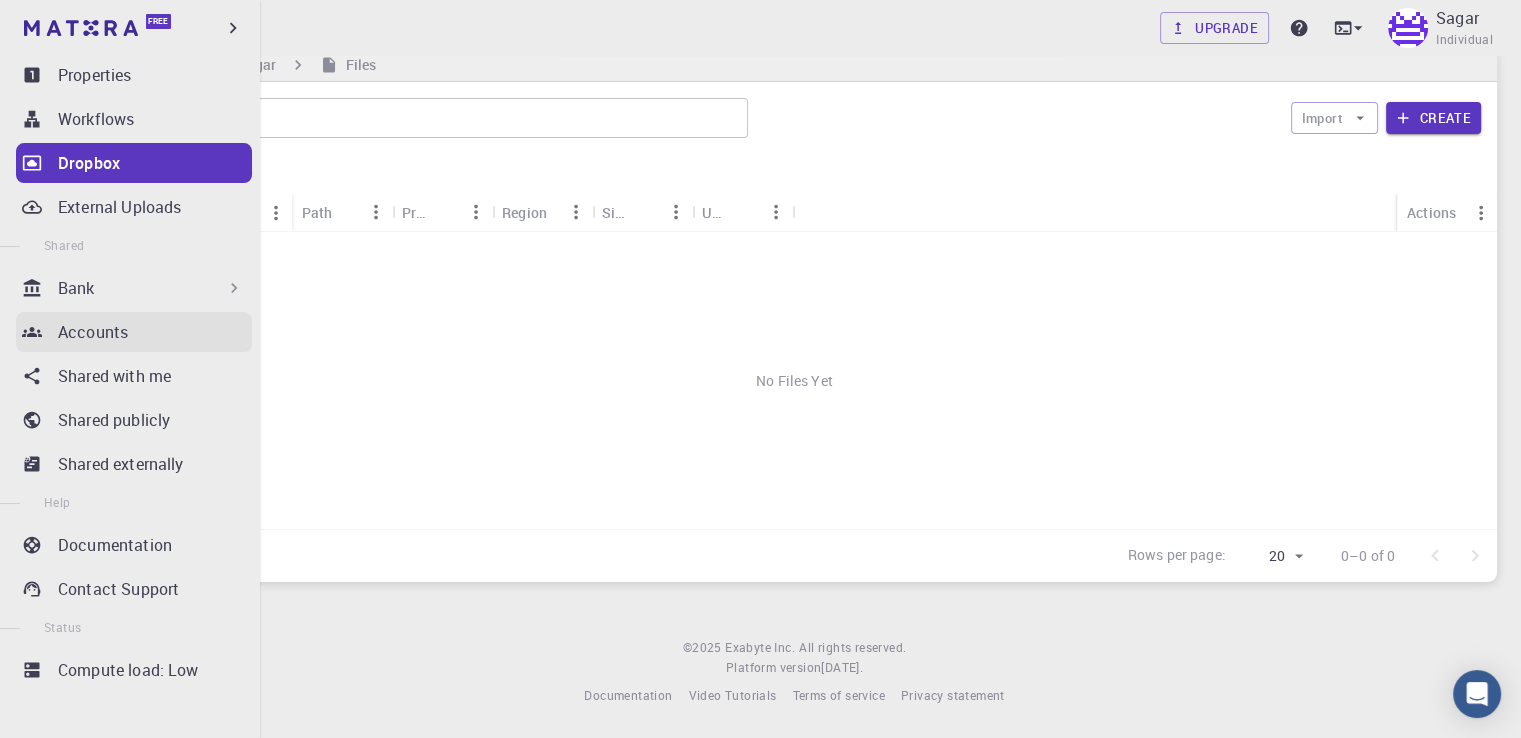 click on "Accounts" at bounding box center [134, 332] 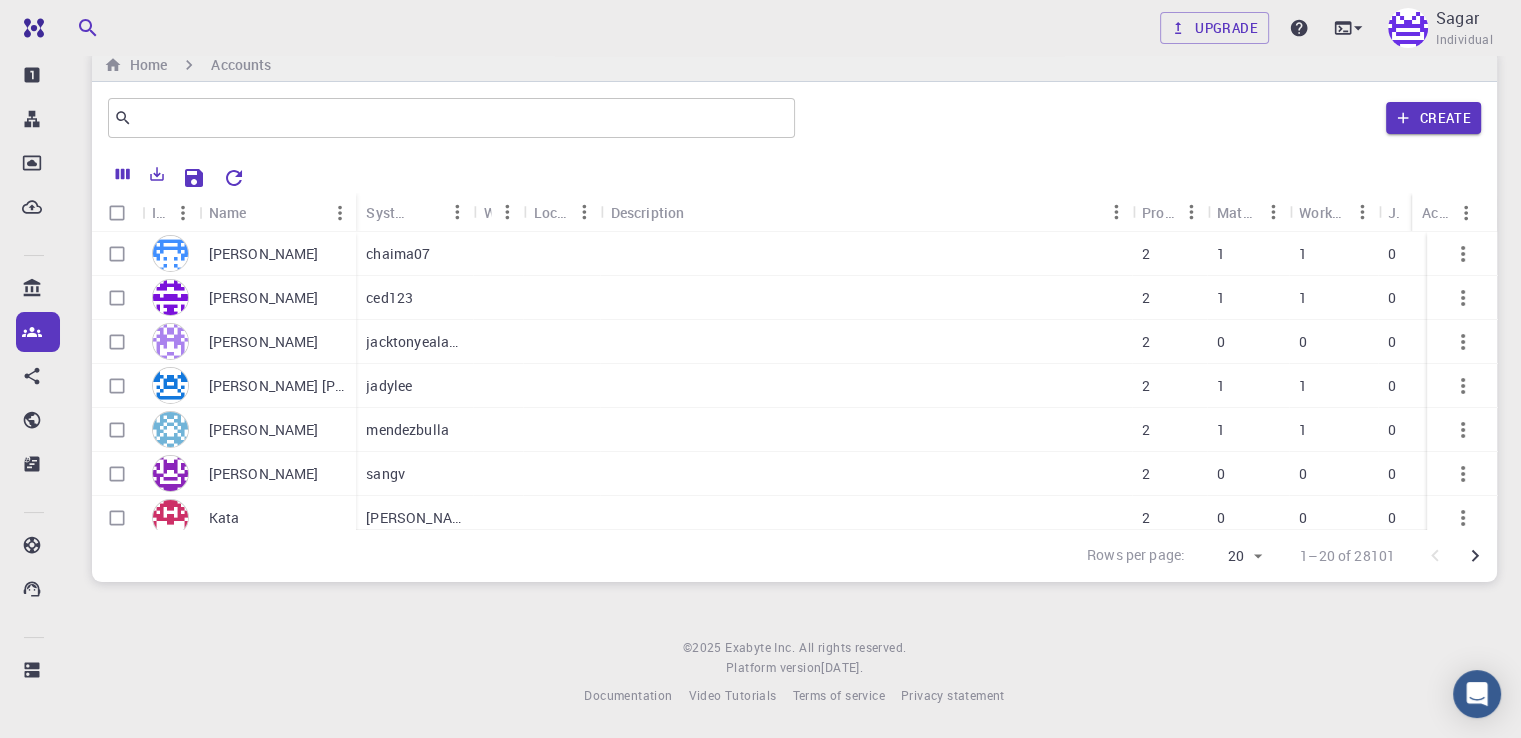 scroll, scrollTop: 257, scrollLeft: 0, axis: vertical 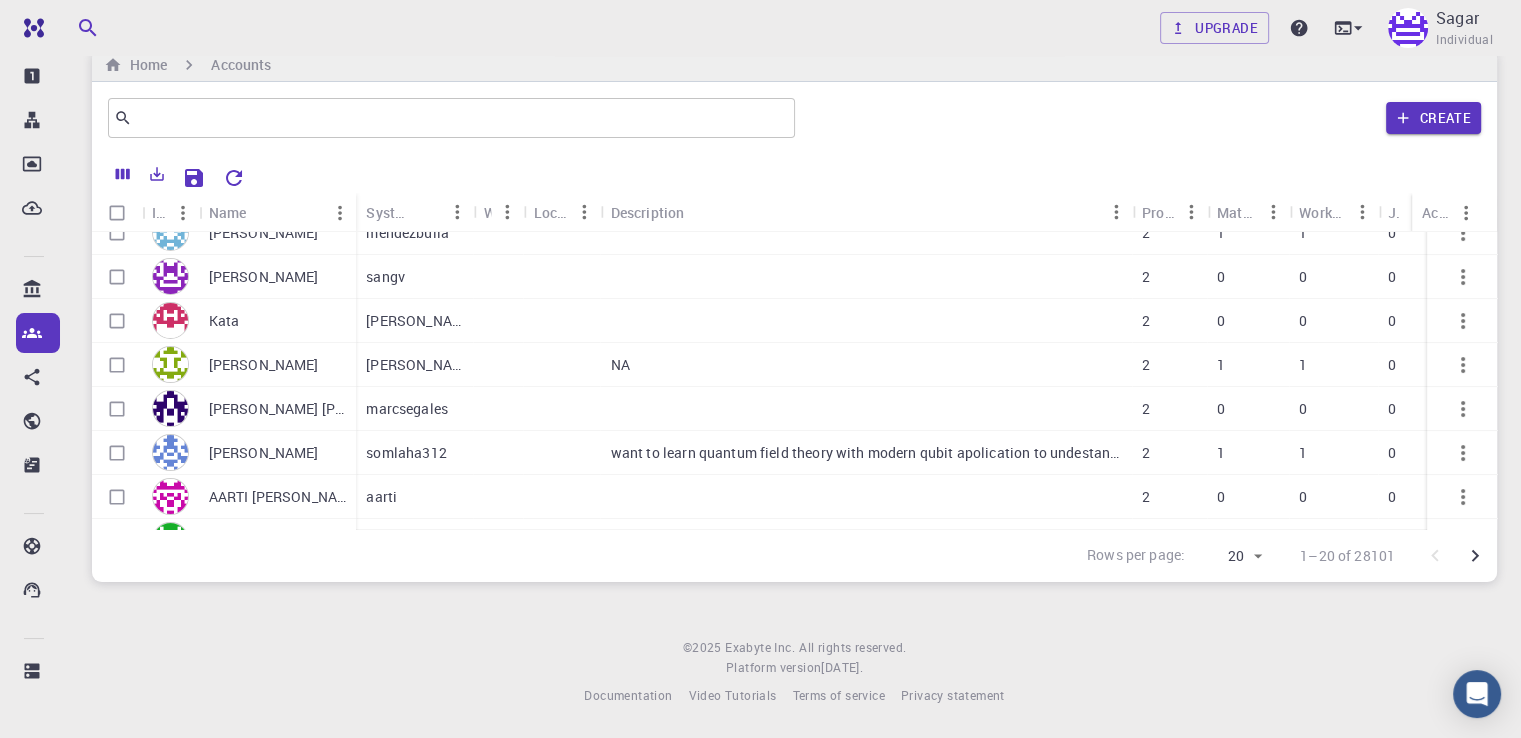 click on "2" at bounding box center (1146, 277) 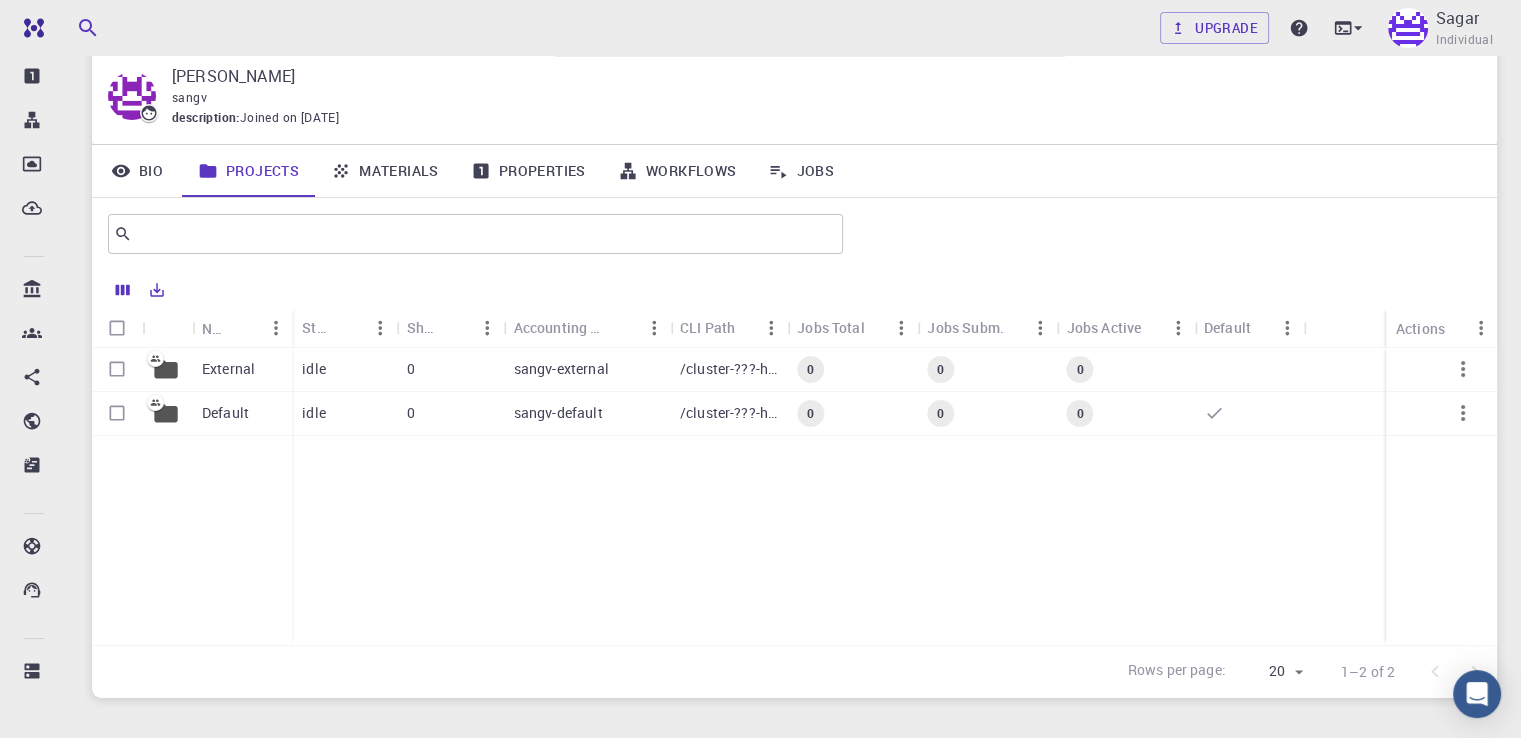 scroll, scrollTop: 100, scrollLeft: 0, axis: vertical 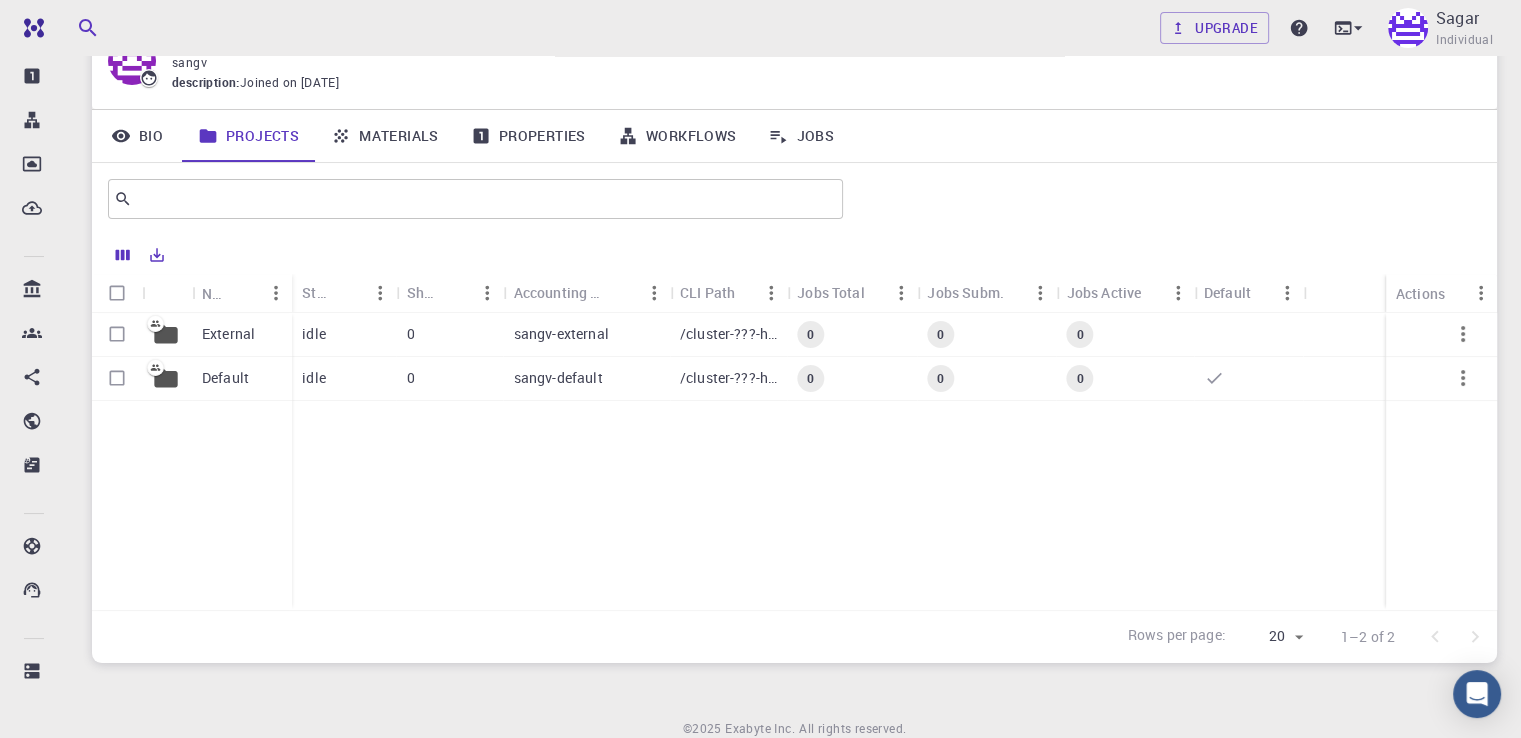 click on "External" at bounding box center (228, 334) 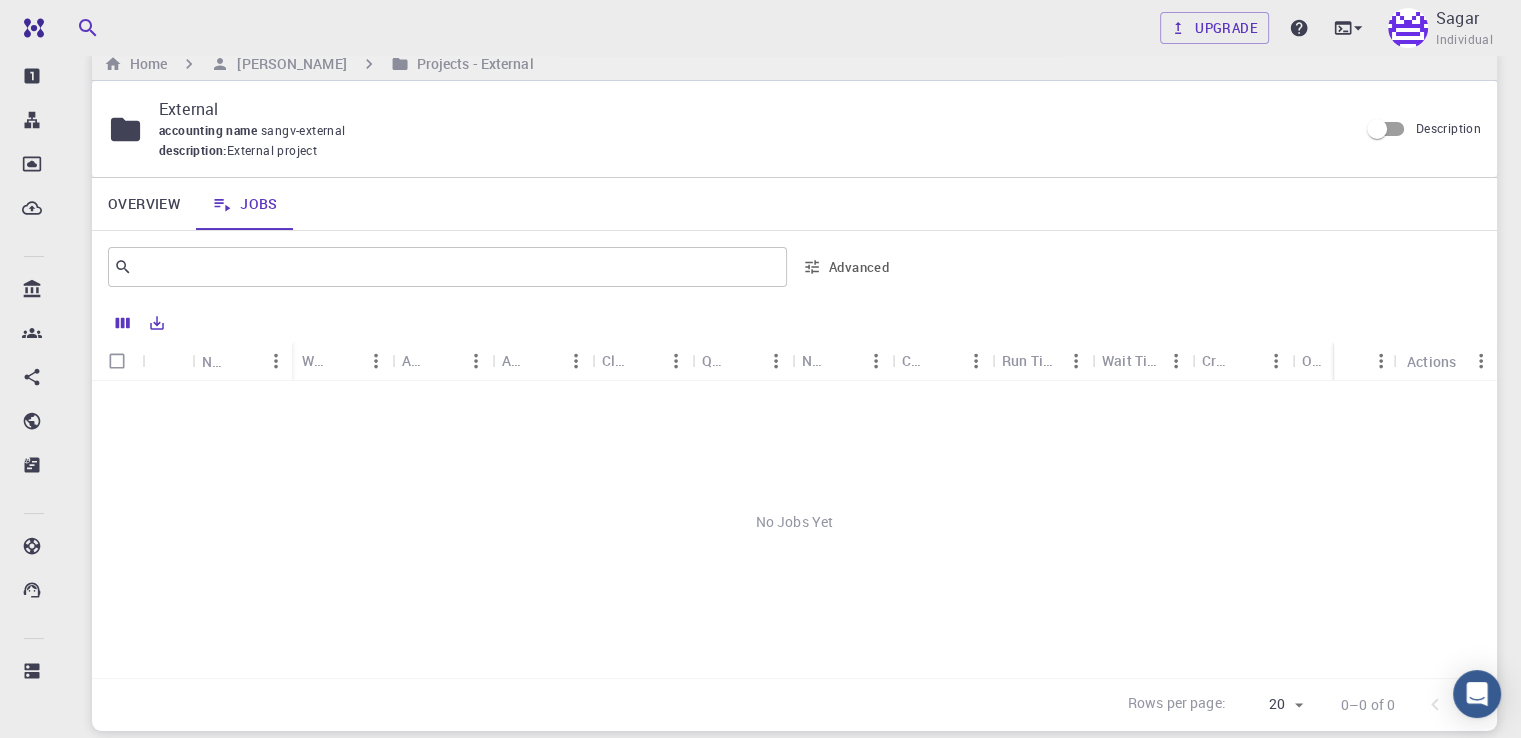 scroll, scrollTop: 0, scrollLeft: 0, axis: both 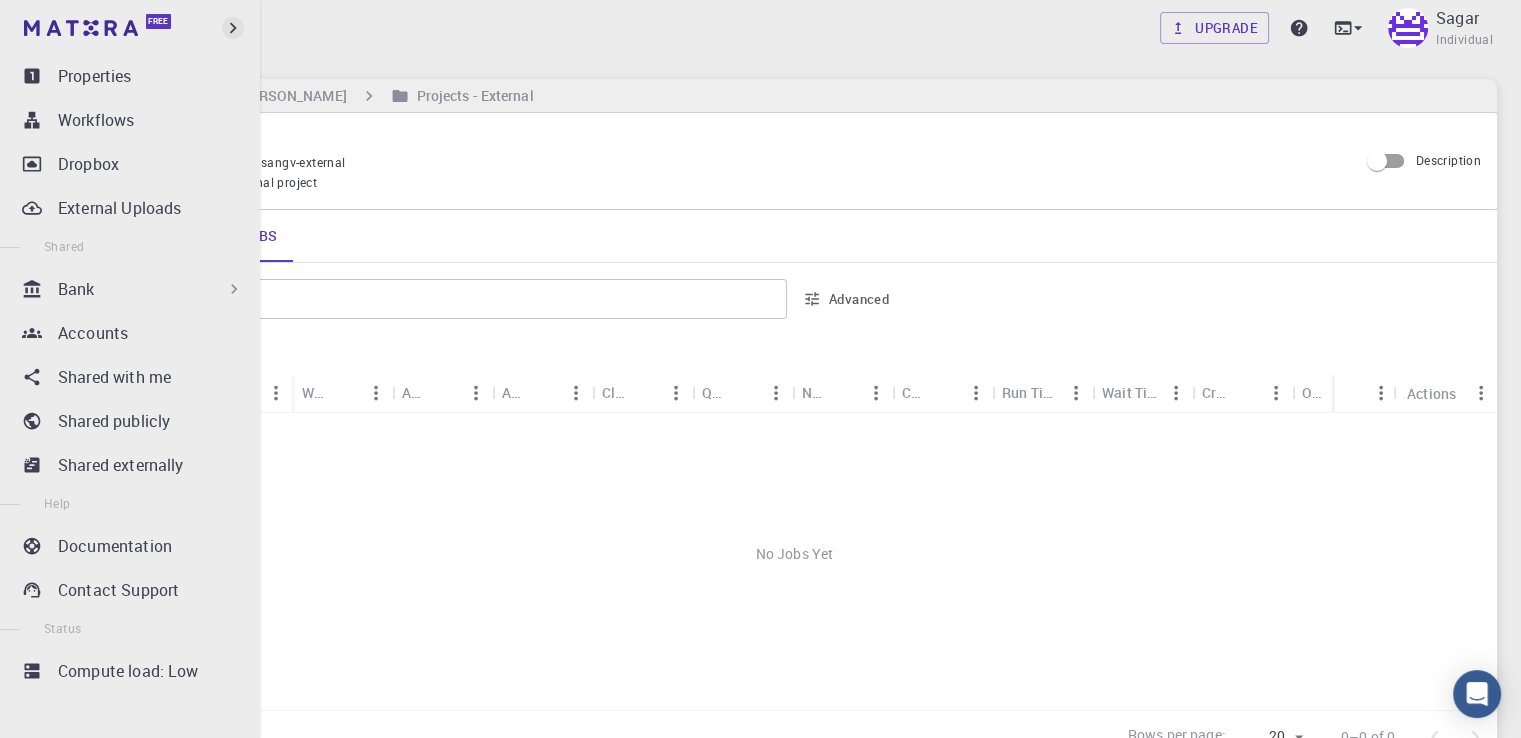 click 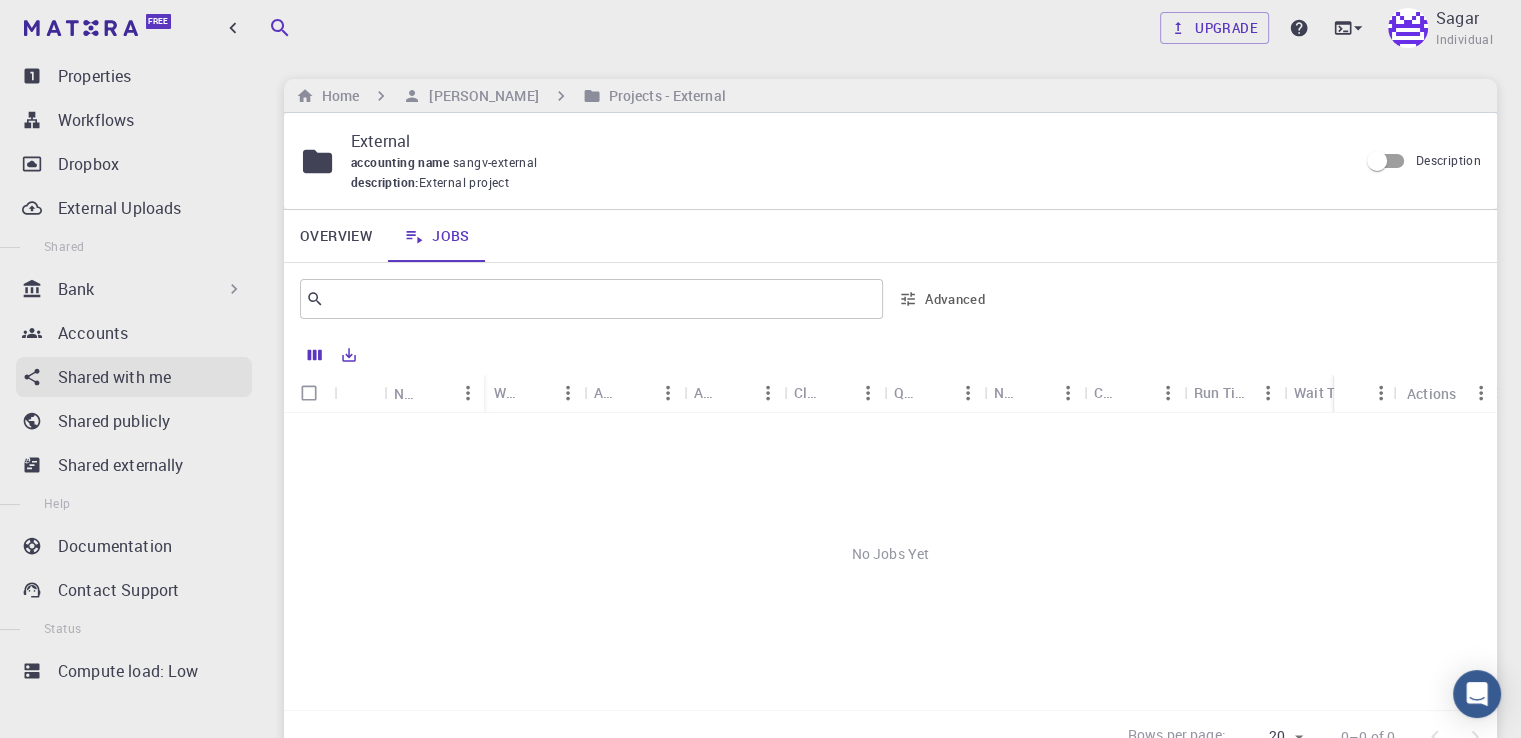 scroll, scrollTop: 258, scrollLeft: 0, axis: vertical 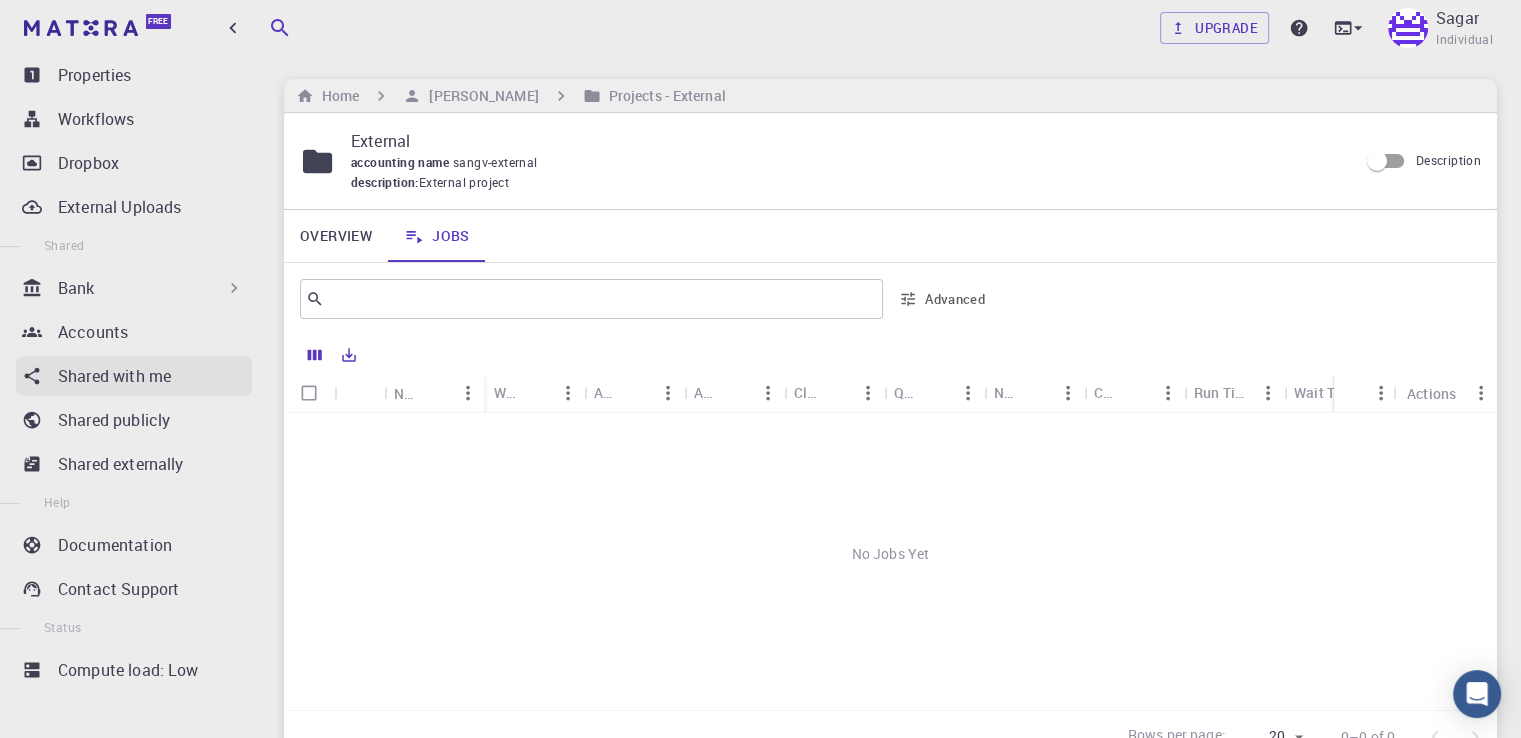 click on "Shared with me" at bounding box center [134, 376] 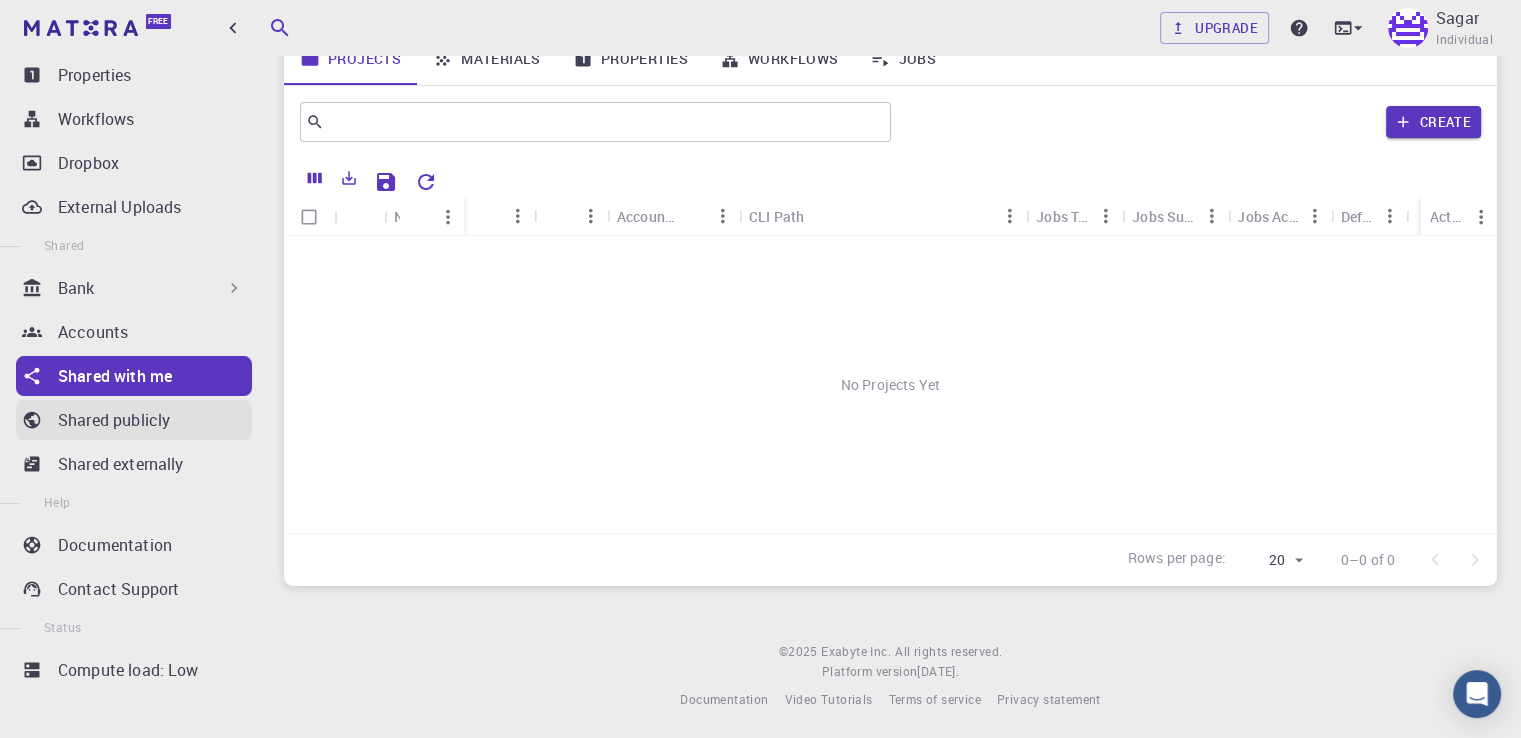 scroll, scrollTop: 160, scrollLeft: 0, axis: vertical 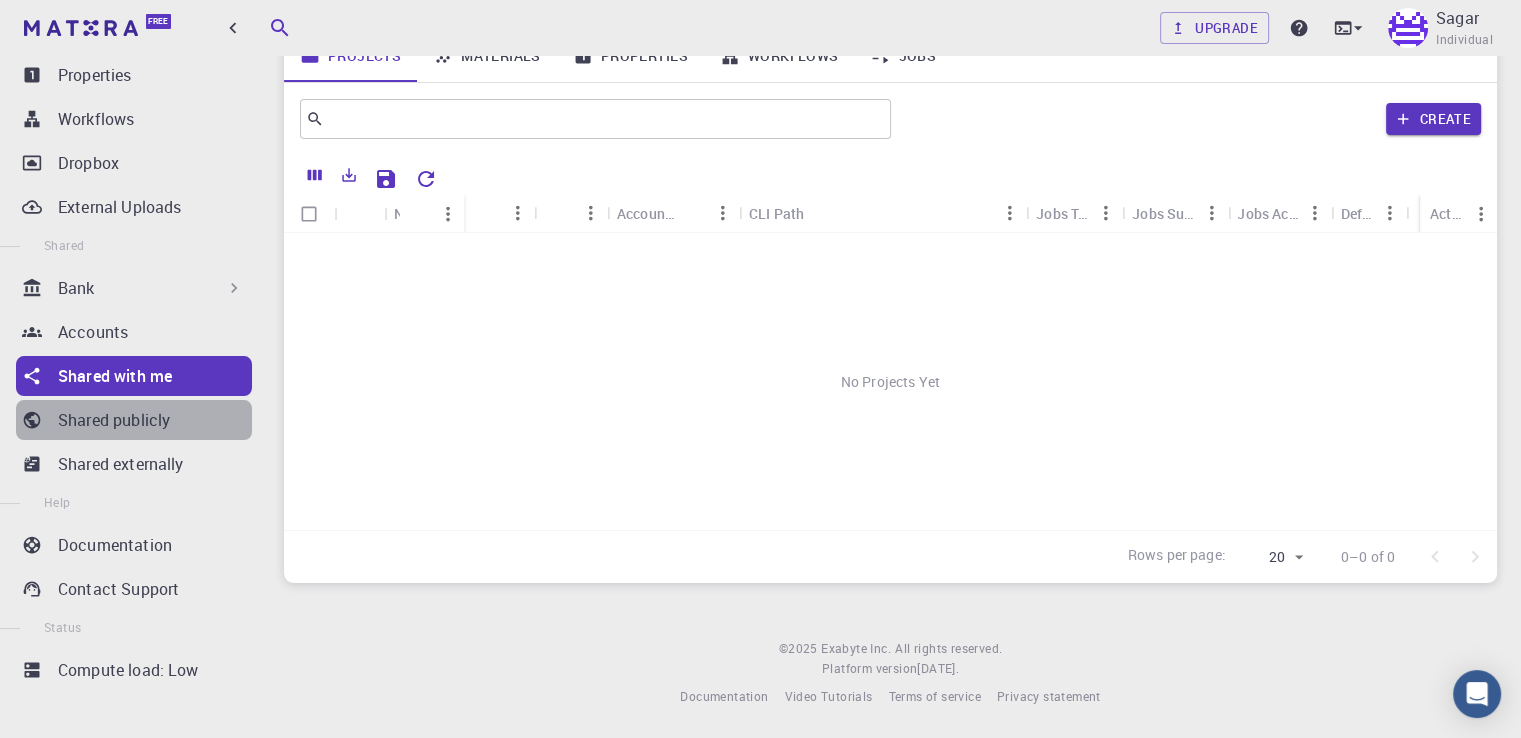 click on "Shared publicly" at bounding box center [114, 420] 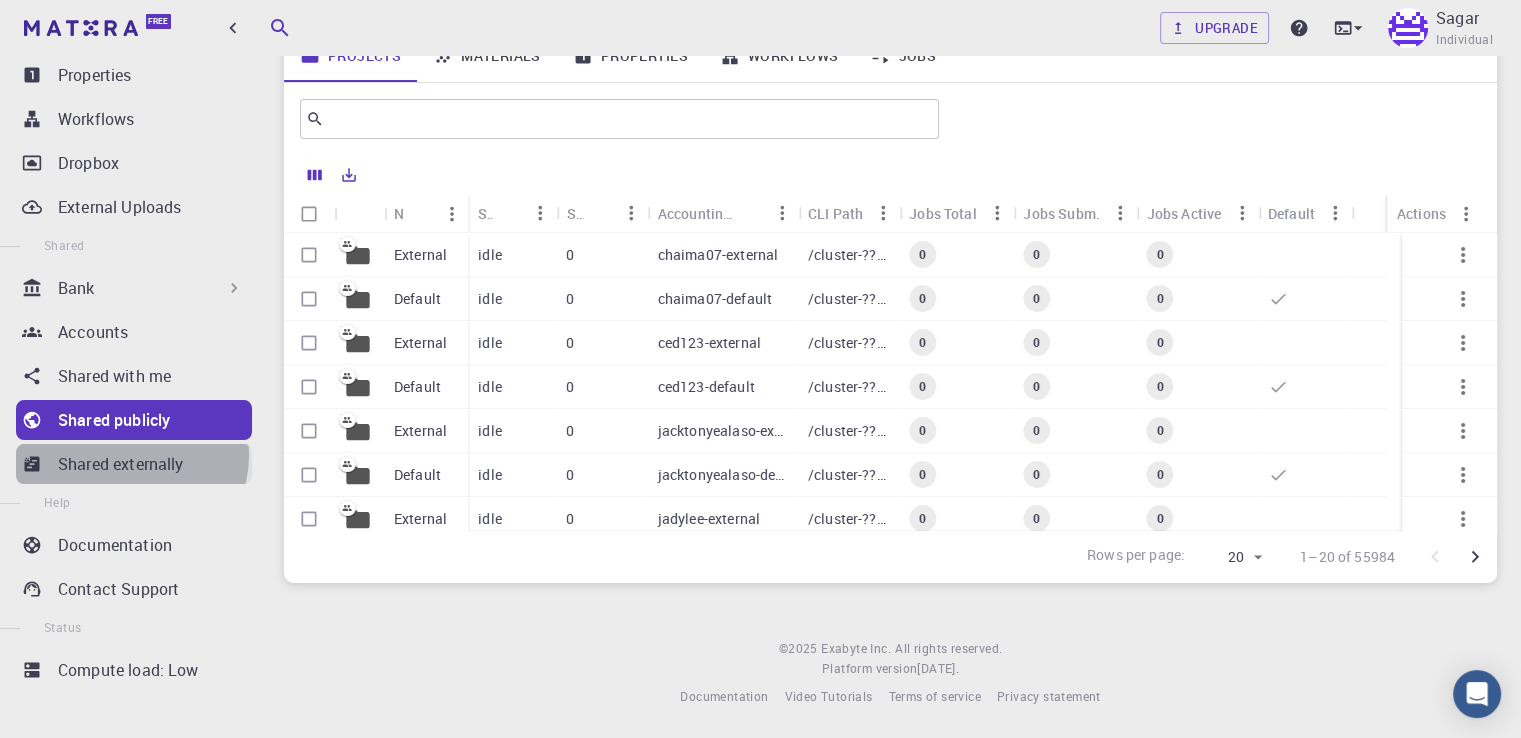 click on "Shared externally" at bounding box center [121, 464] 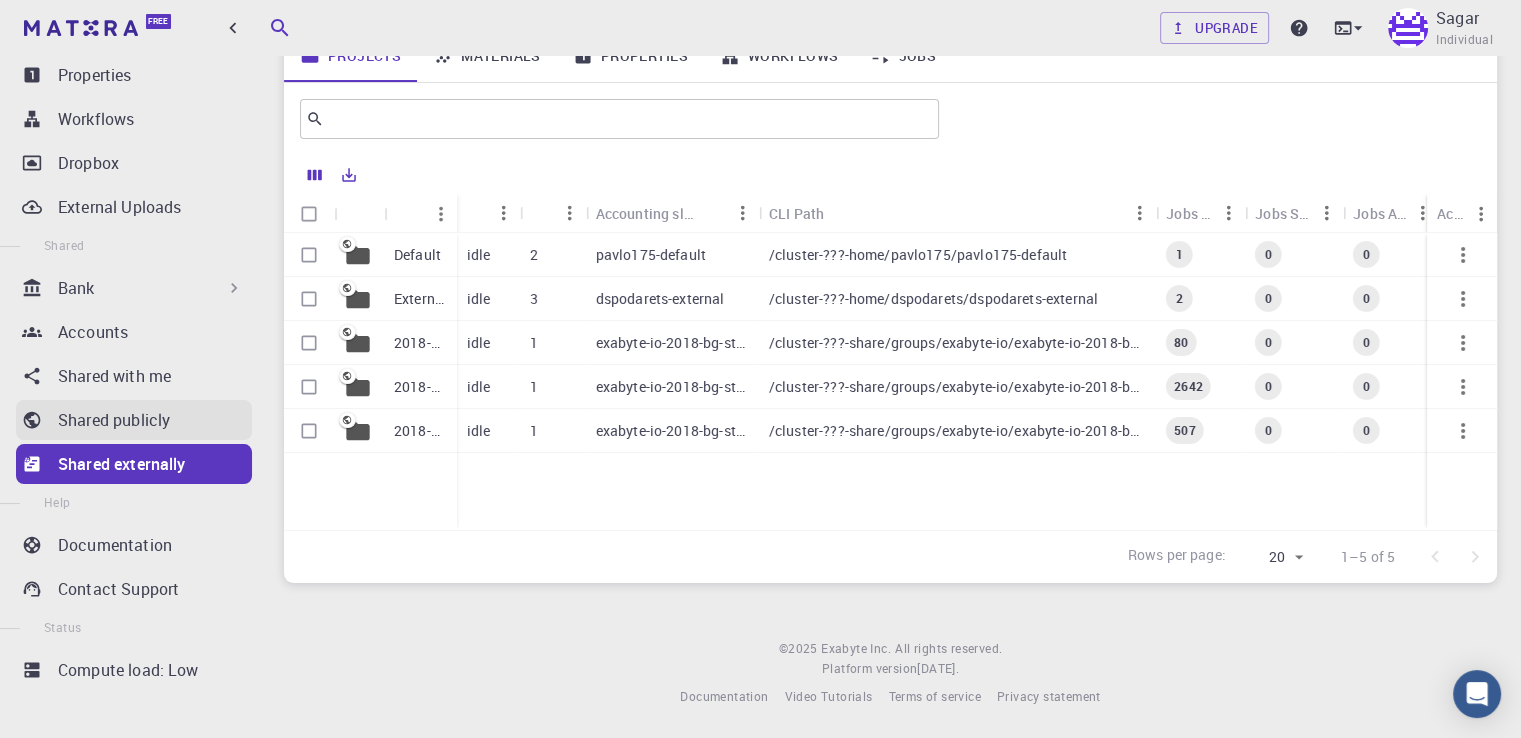 click on "Shared publicly" at bounding box center [114, 420] 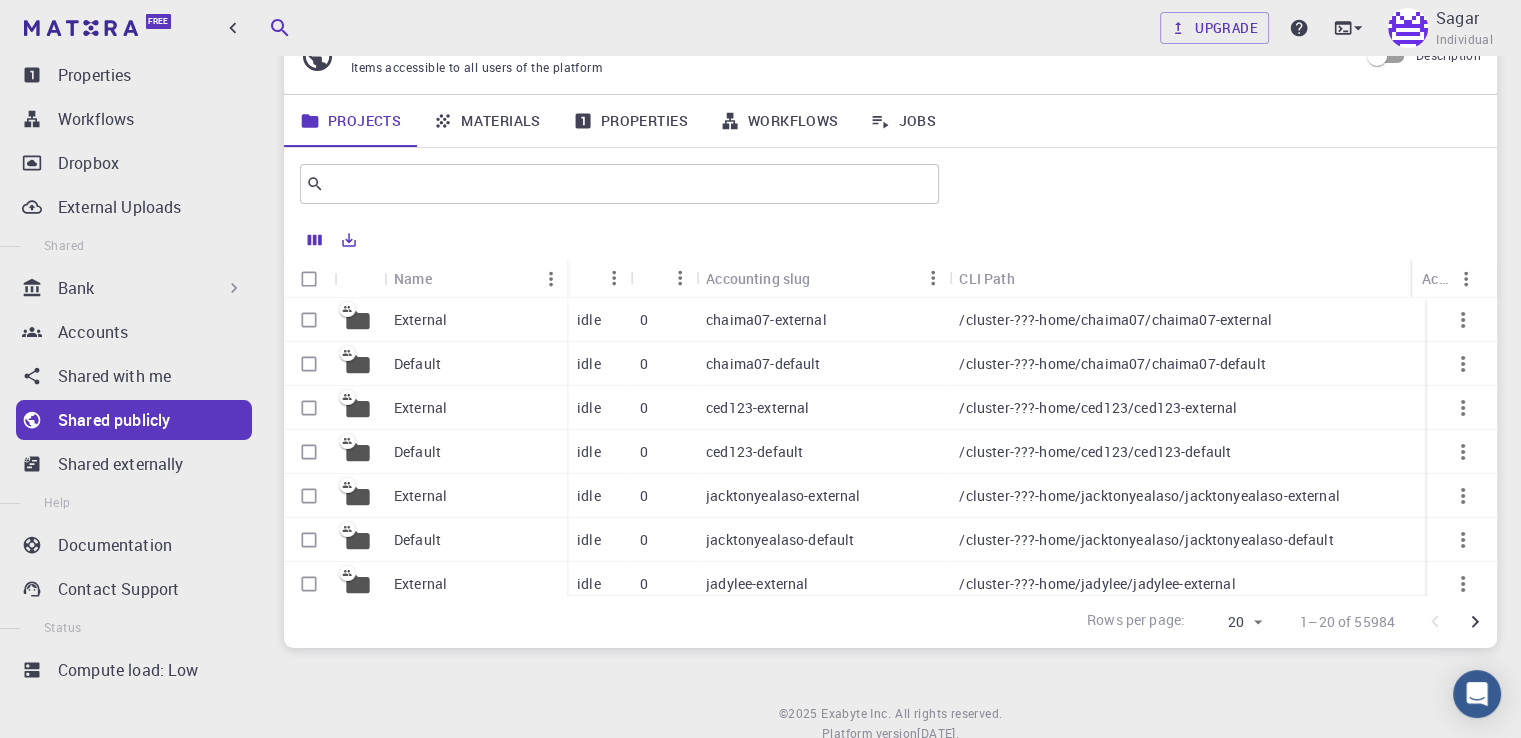 scroll, scrollTop: 60, scrollLeft: 0, axis: vertical 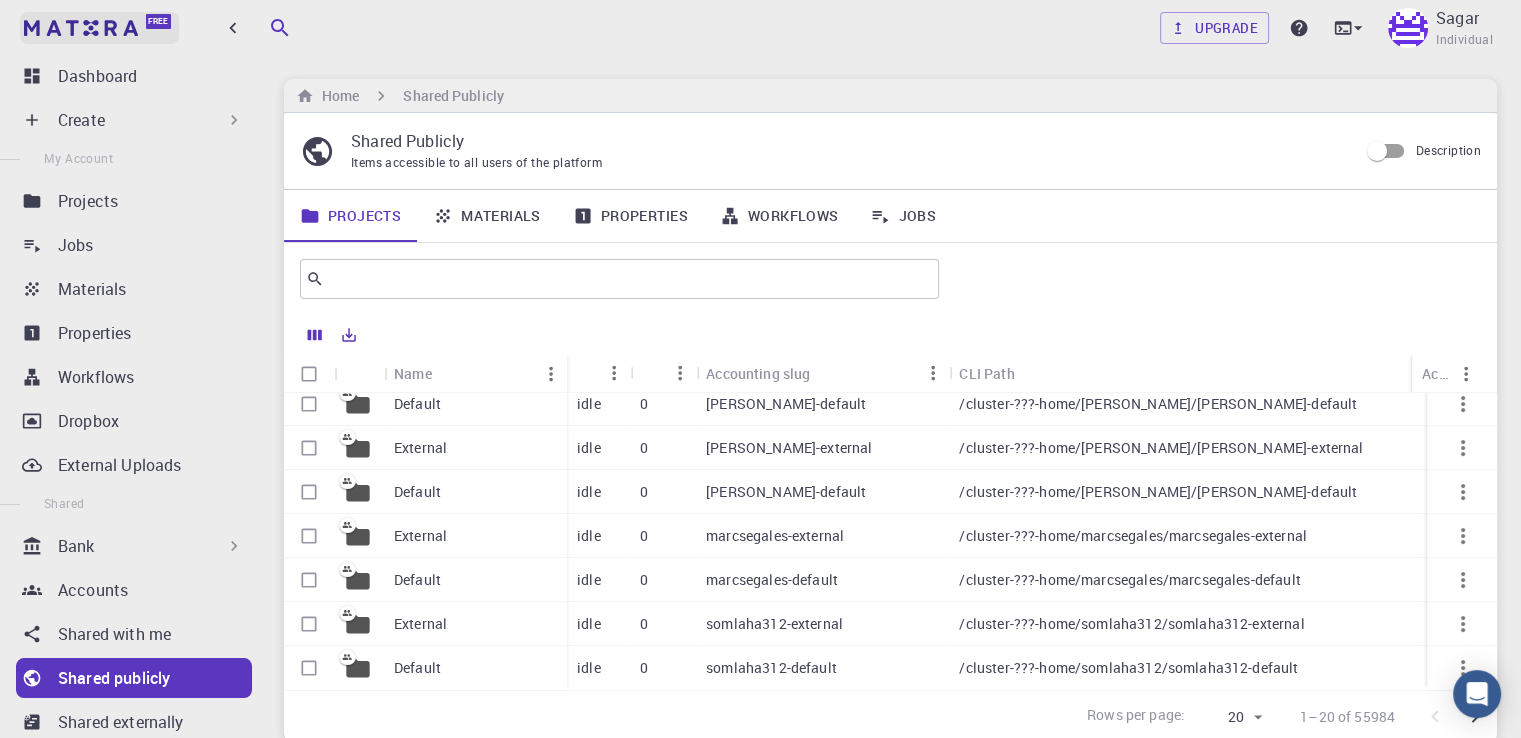 click on "Free" at bounding box center (99, 28) 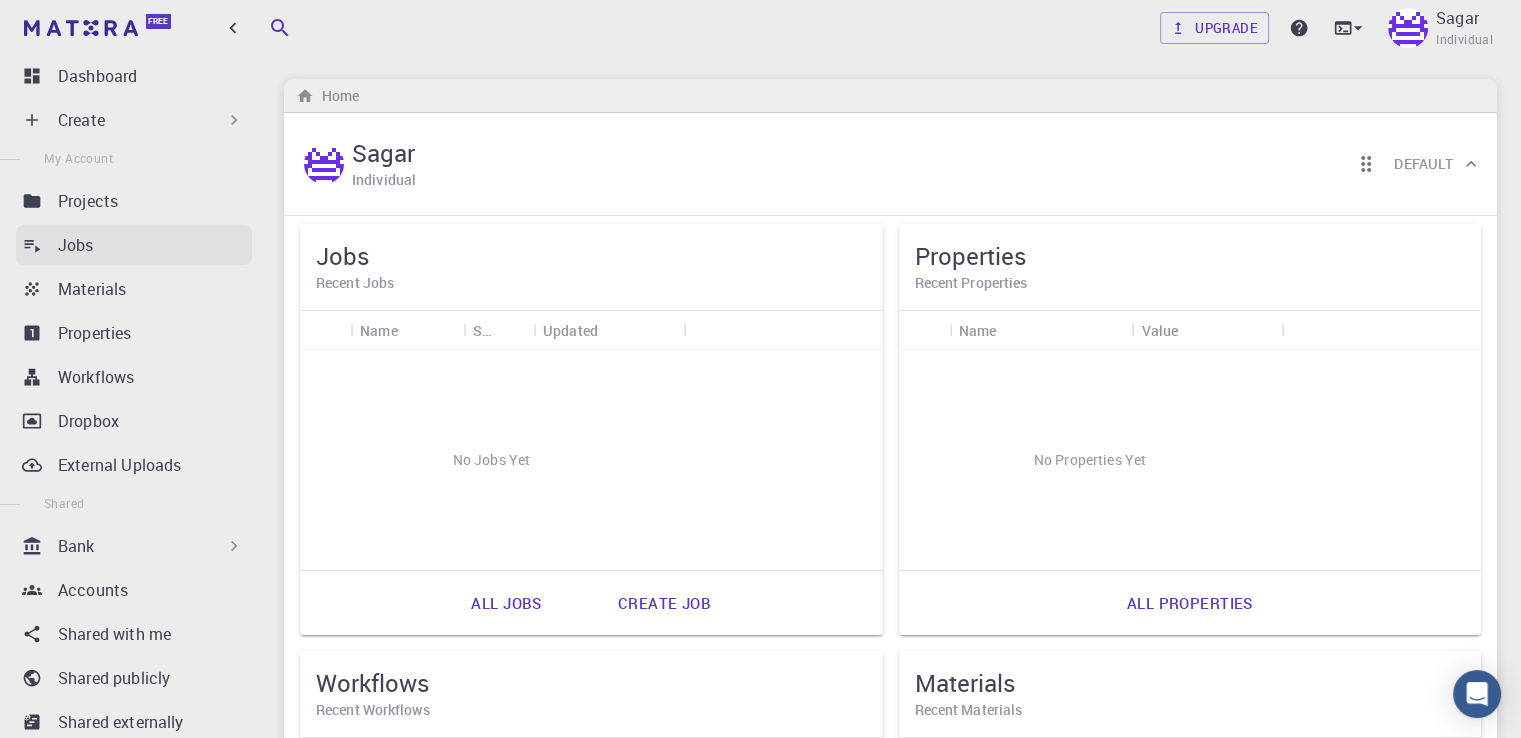 click on "Jobs" at bounding box center [134, 245] 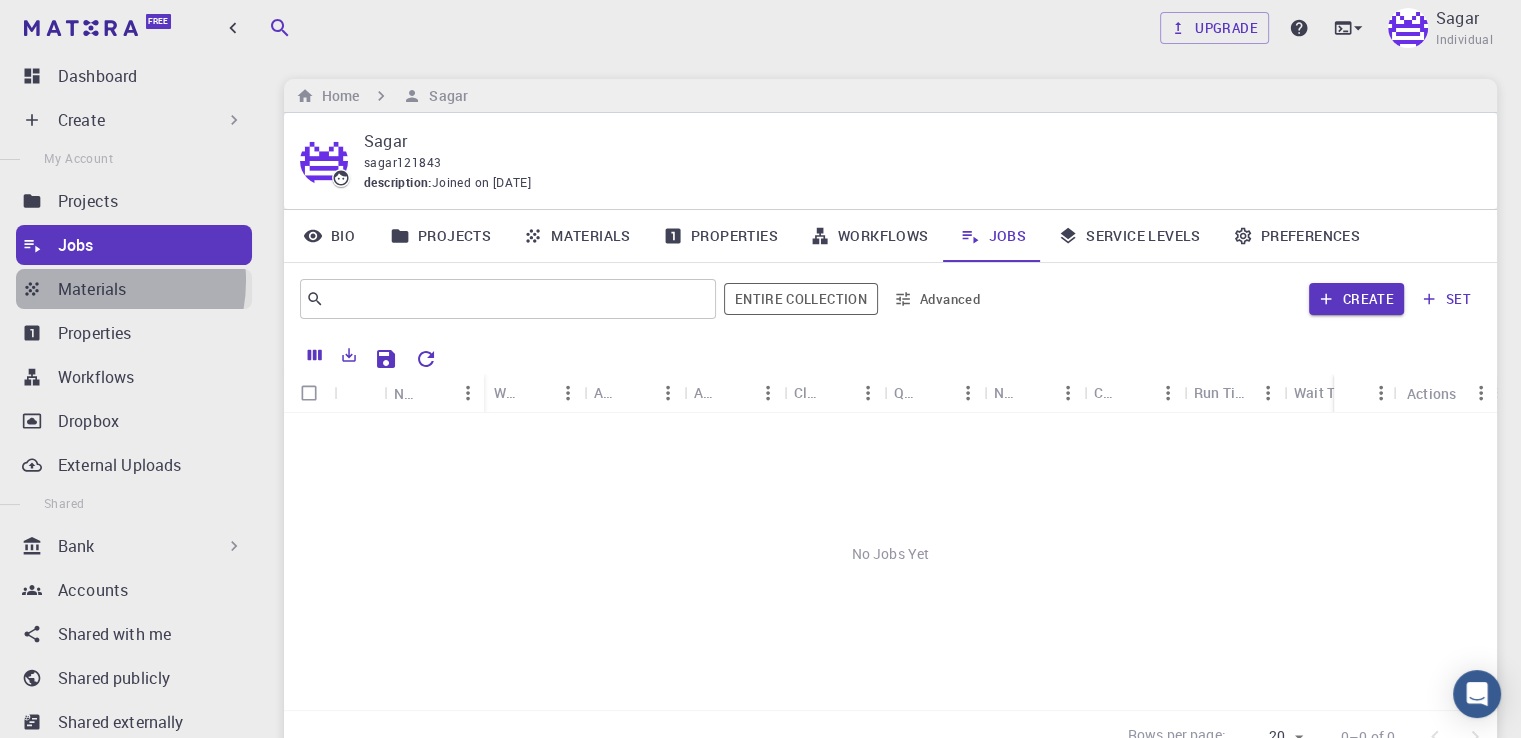 click on "Materials" at bounding box center (92, 289) 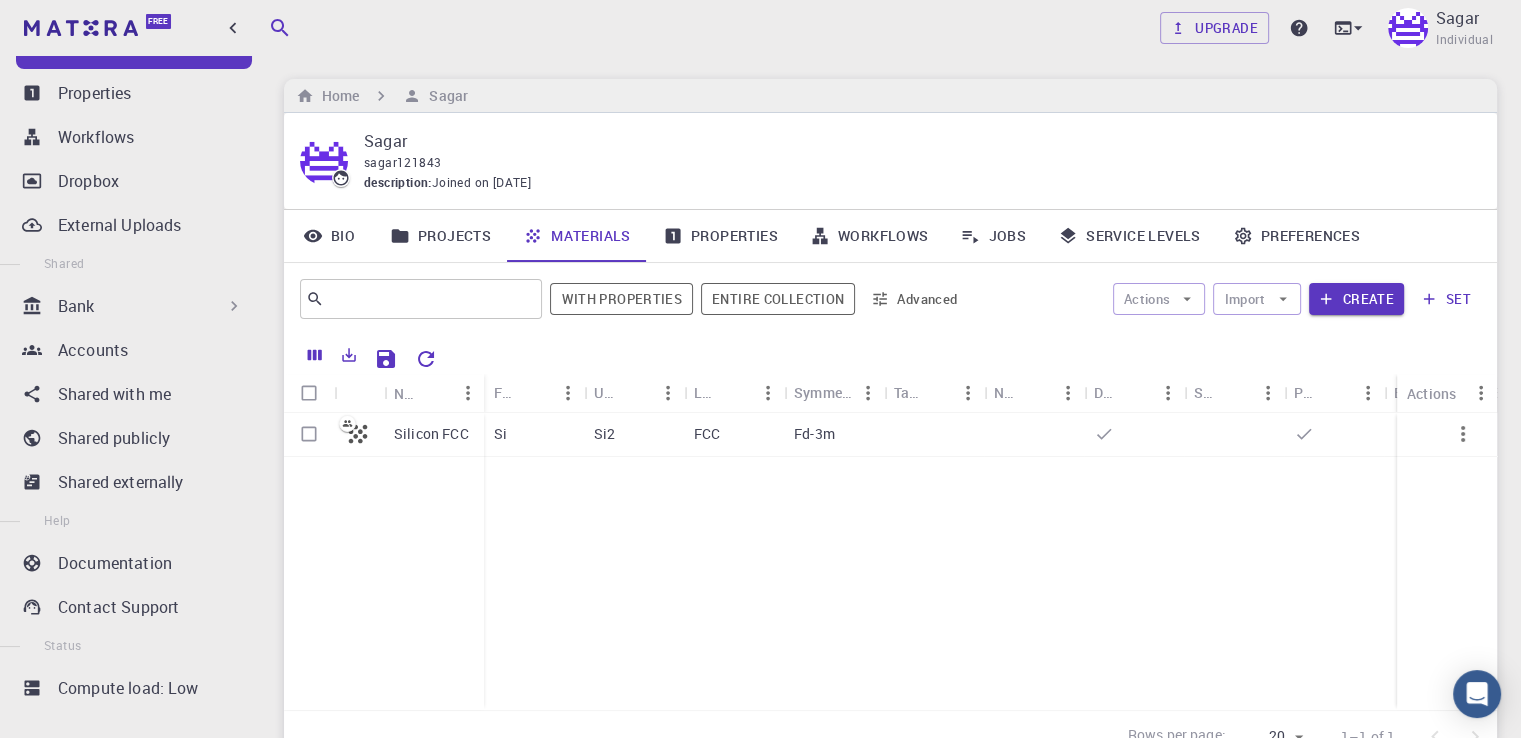 scroll, scrollTop: 258, scrollLeft: 0, axis: vertical 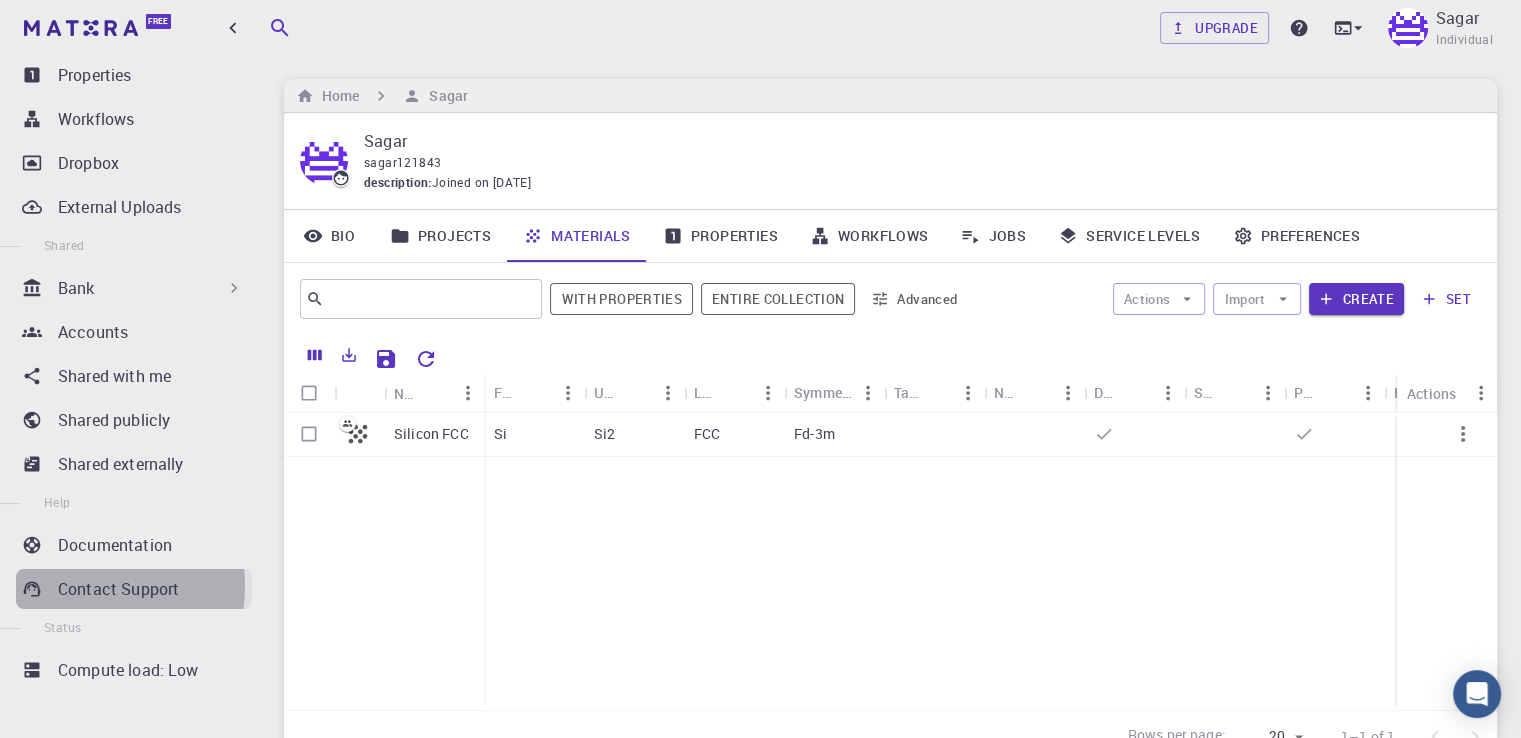 click on "Contact Support" at bounding box center (118, 589) 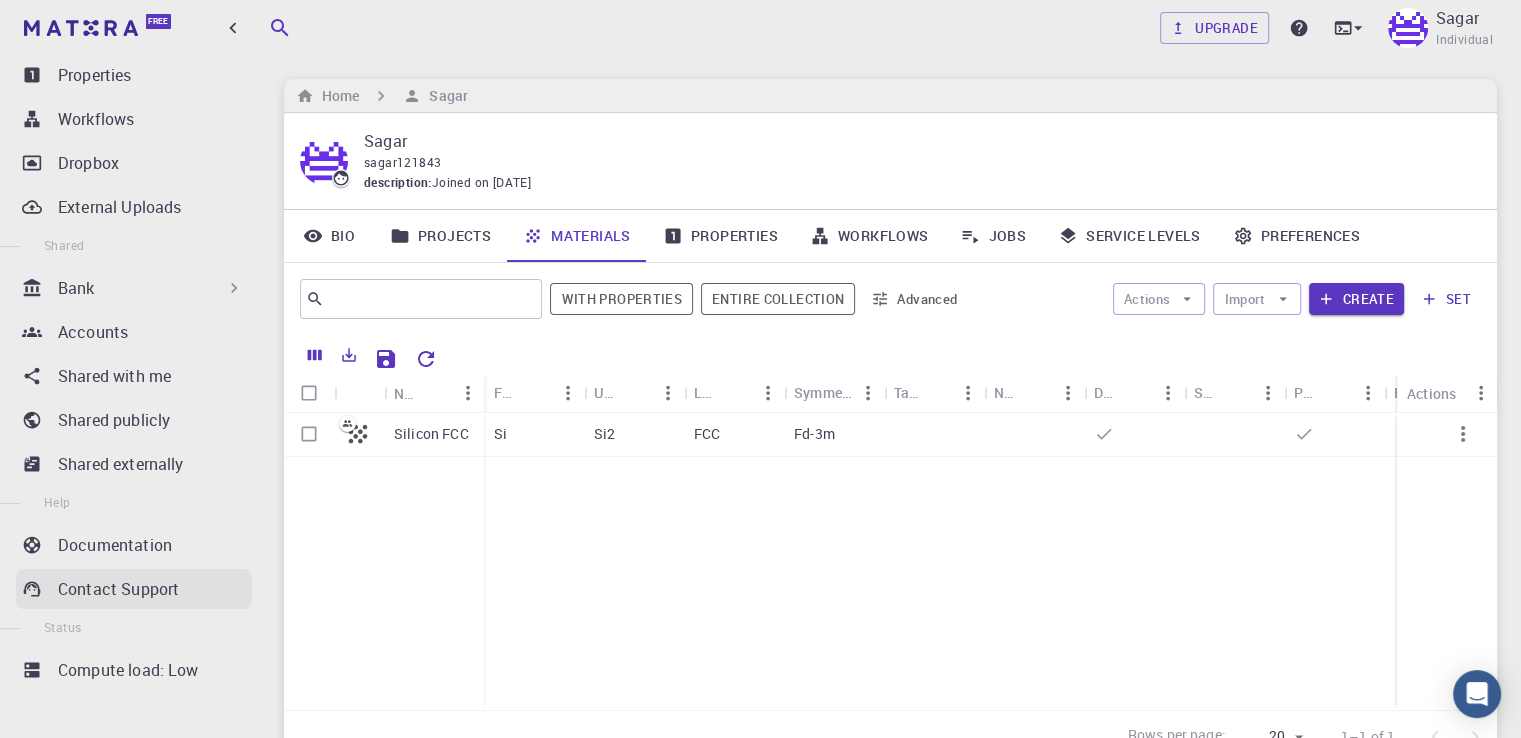 scroll, scrollTop: 0, scrollLeft: 0, axis: both 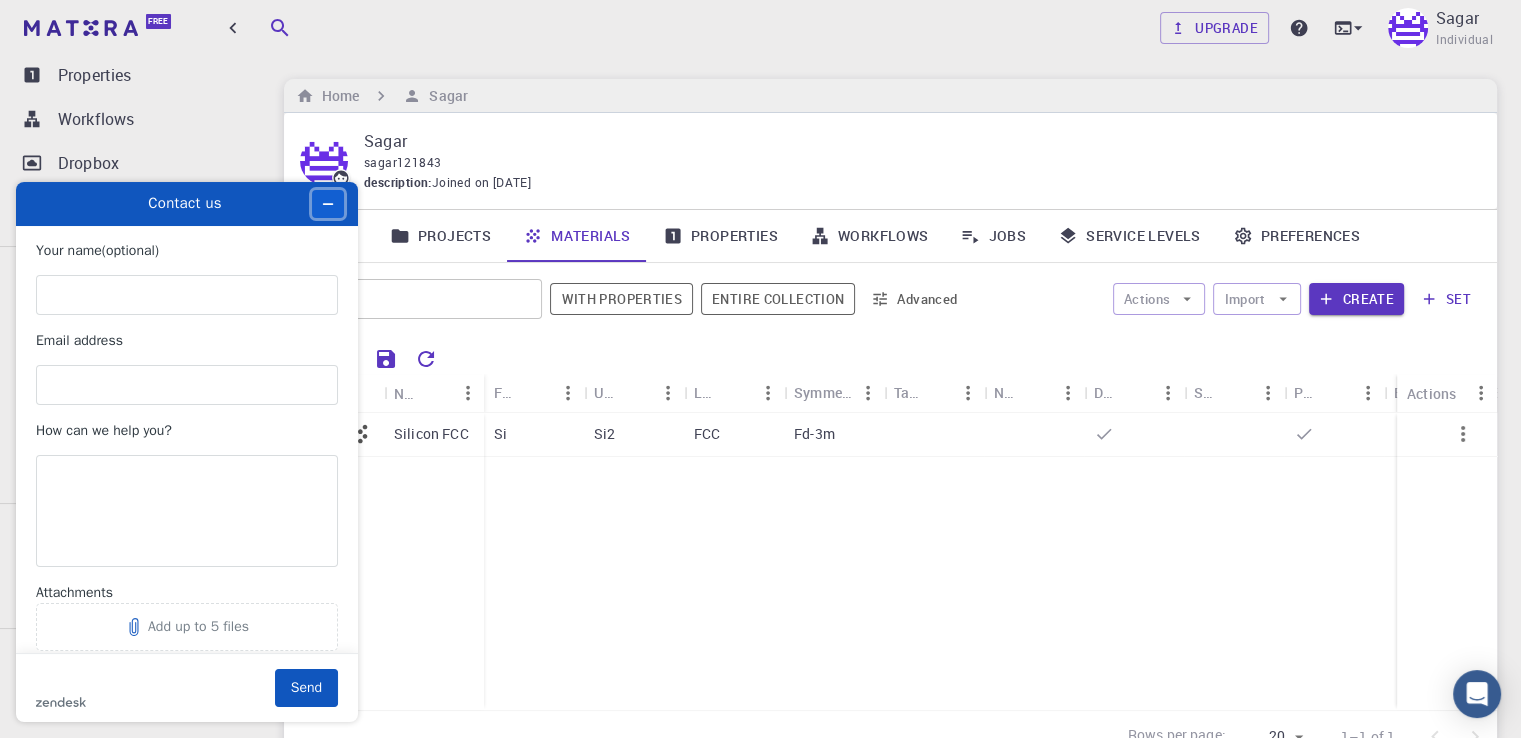 click 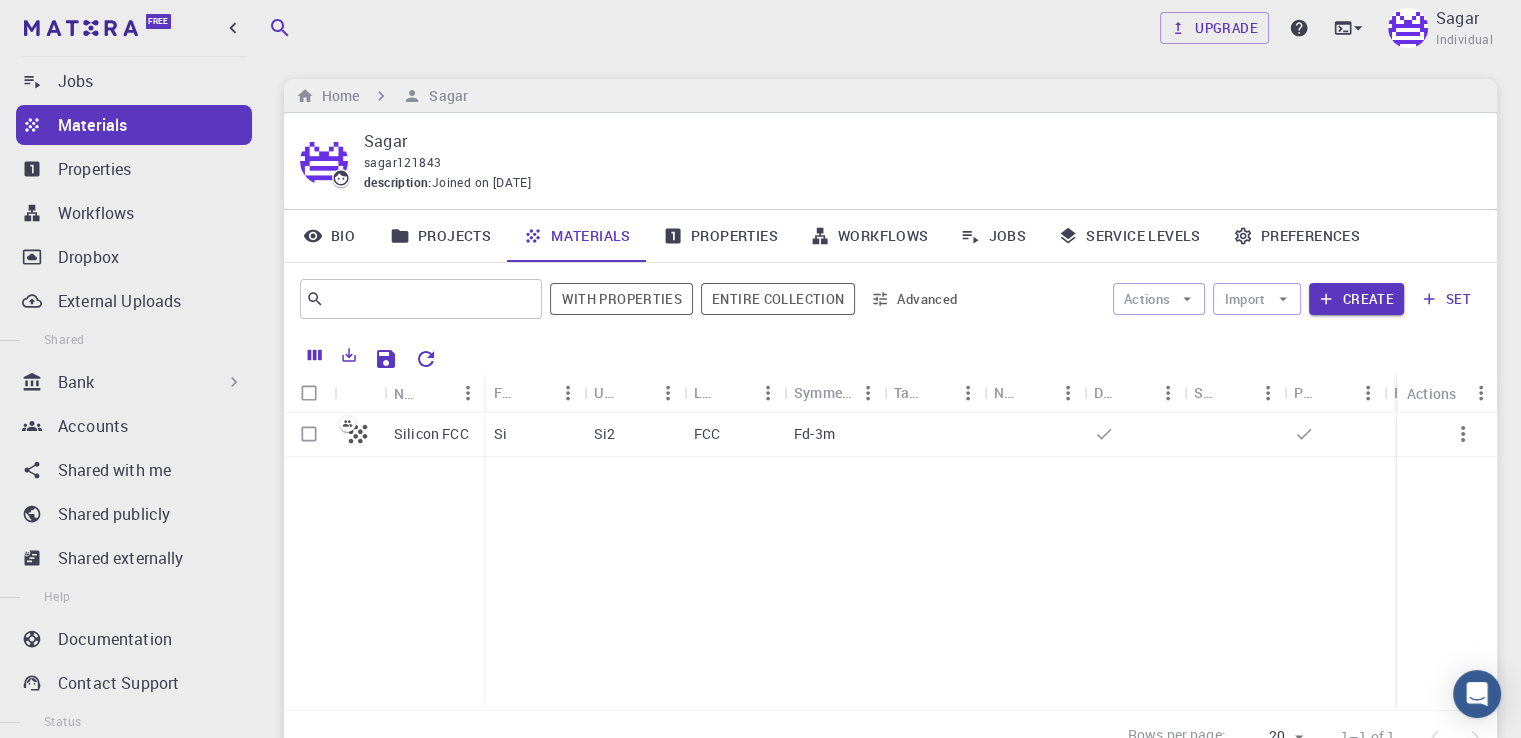 scroll, scrollTop: 0, scrollLeft: 0, axis: both 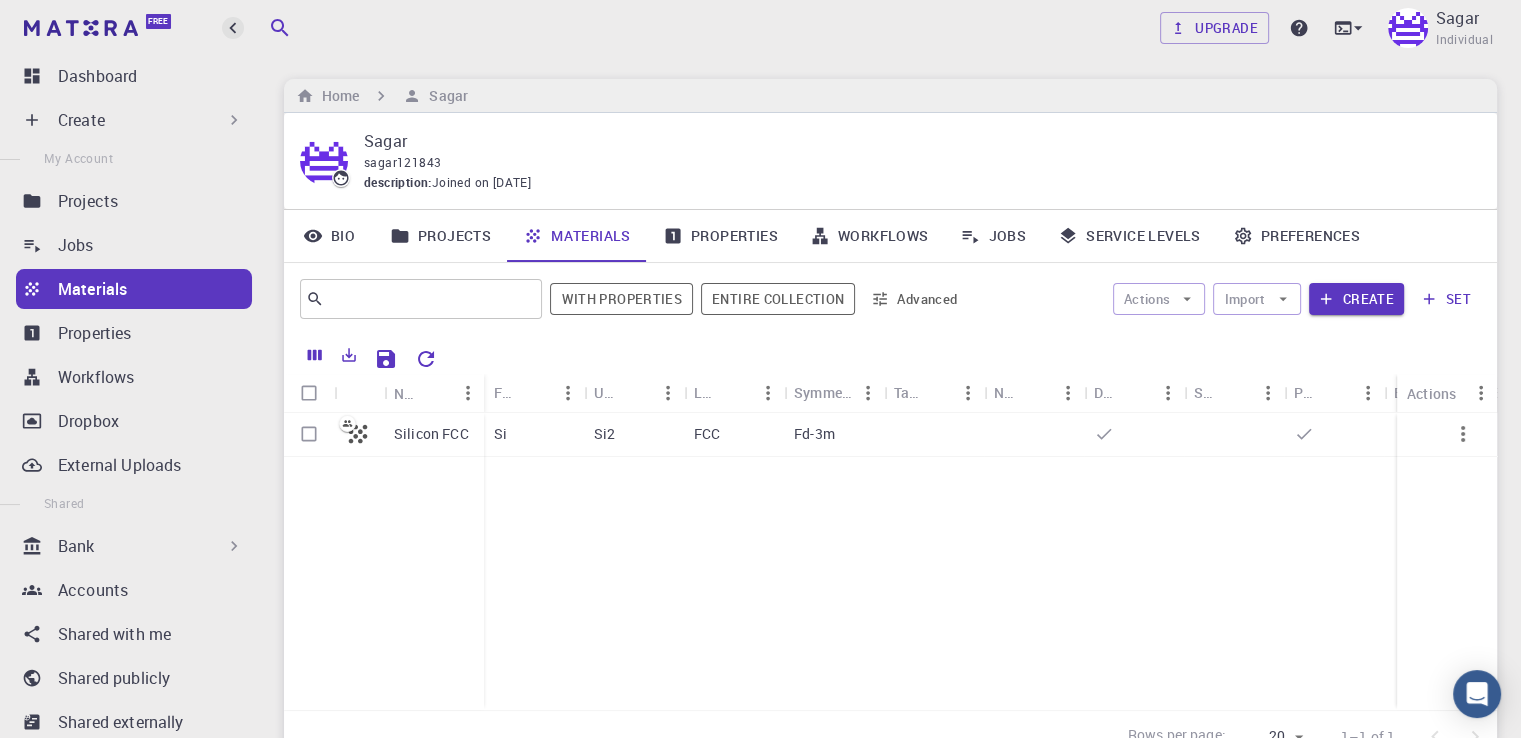 click 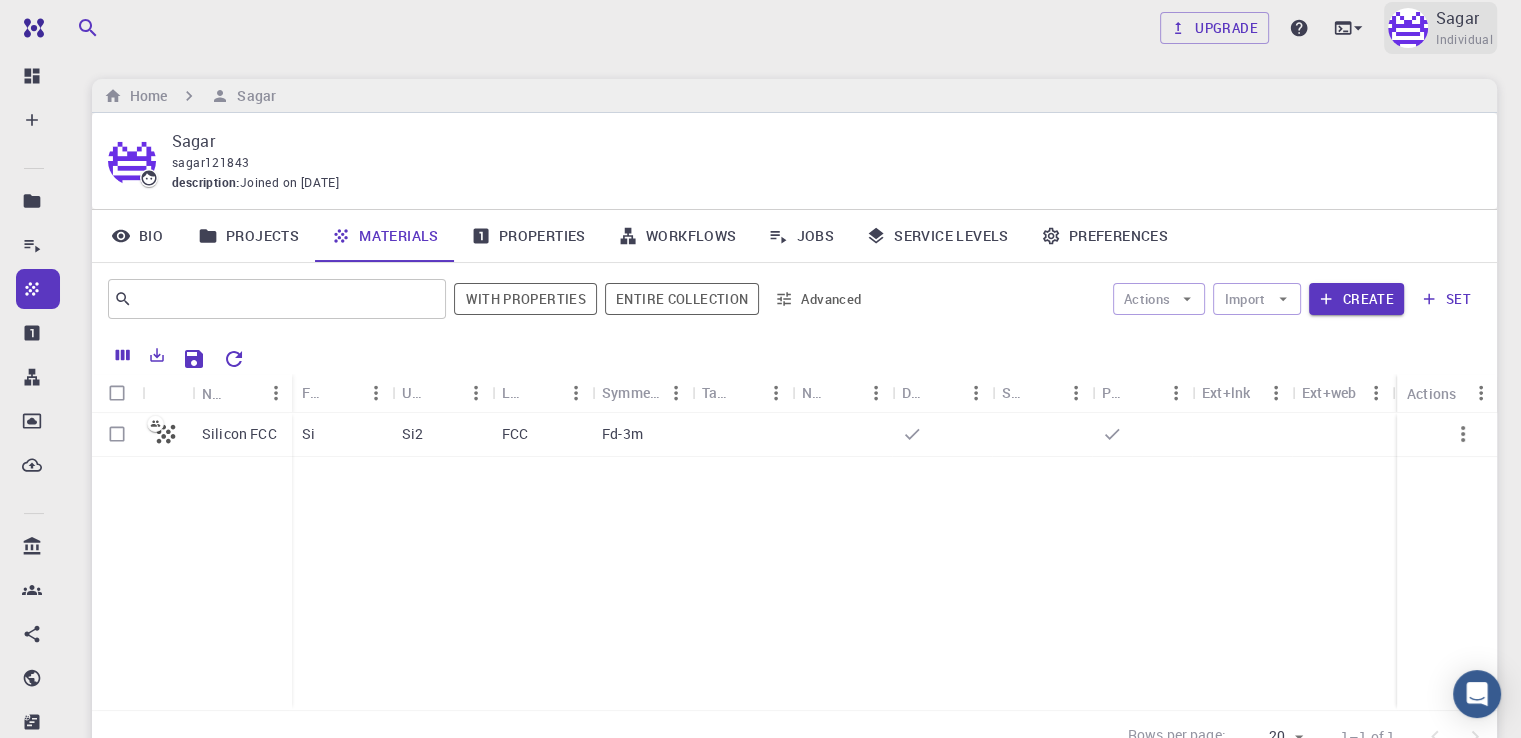 click on "Individual" at bounding box center (1464, 40) 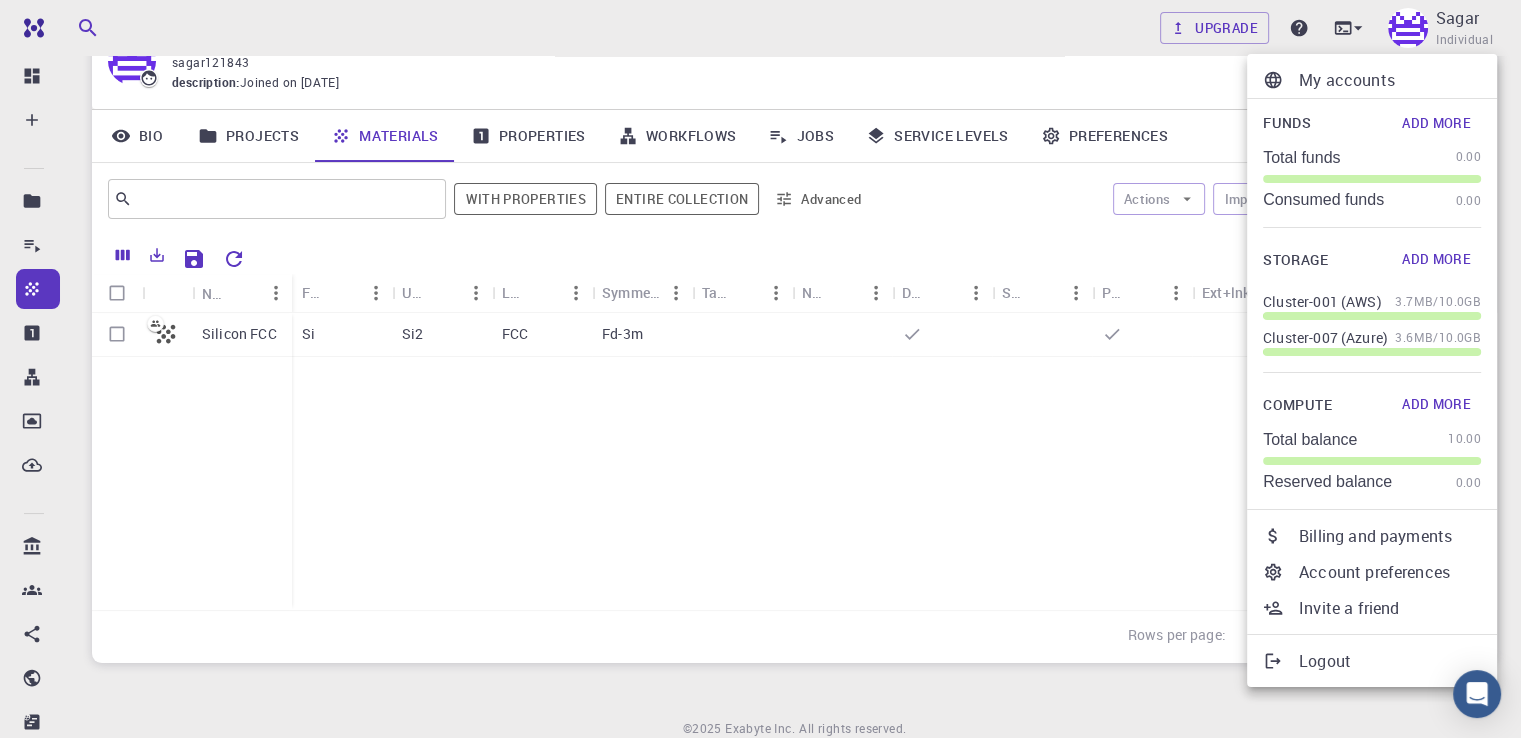 scroll, scrollTop: 0, scrollLeft: 0, axis: both 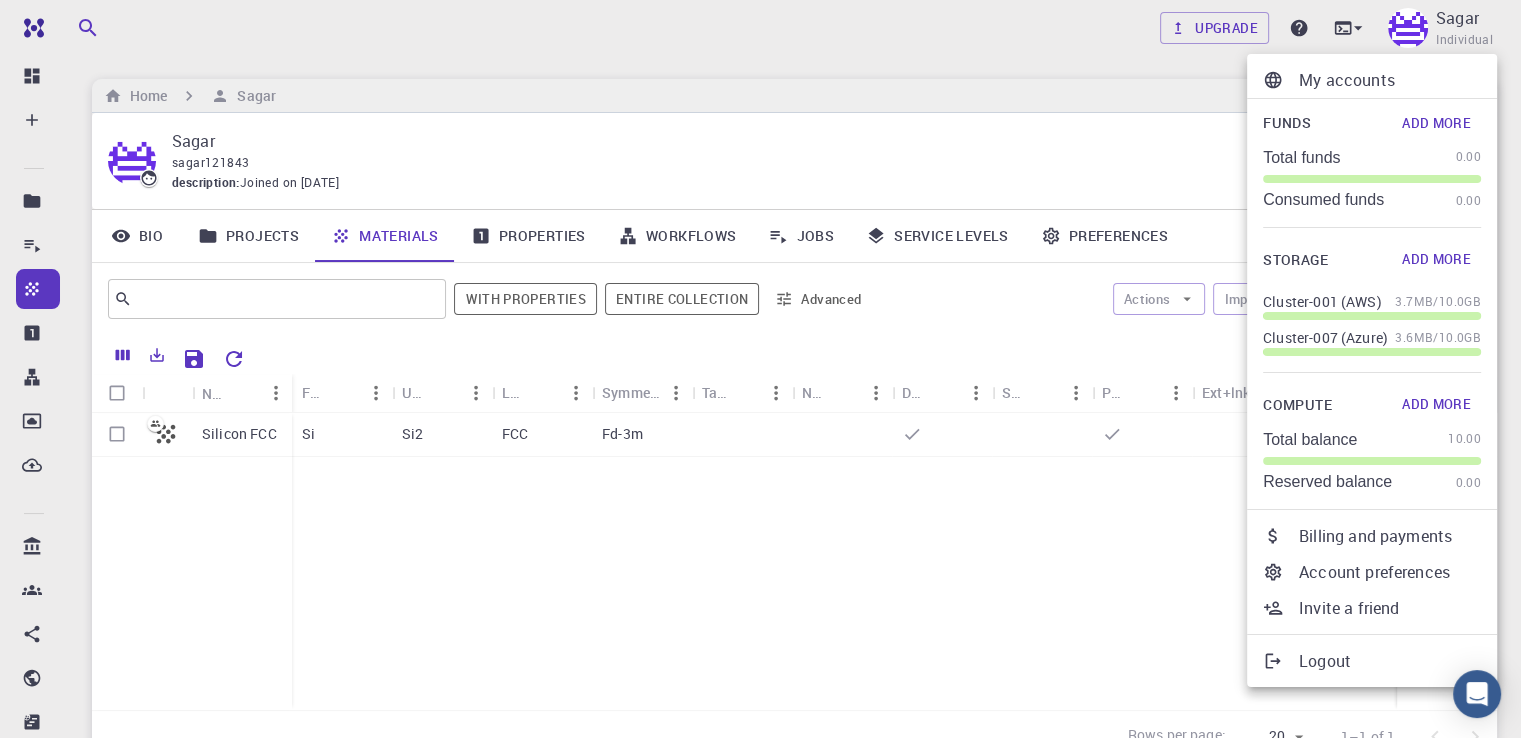 click at bounding box center (760, 369) 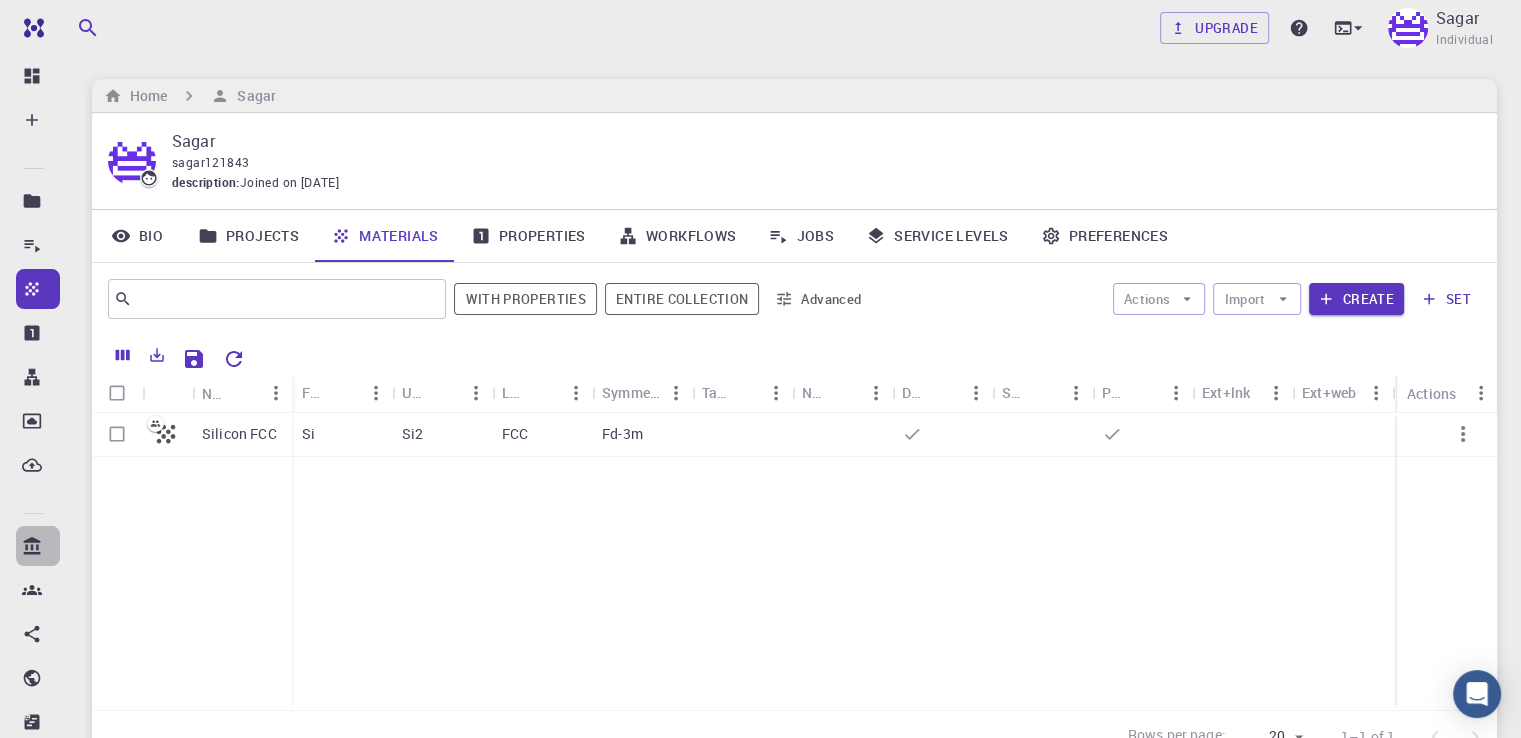 click 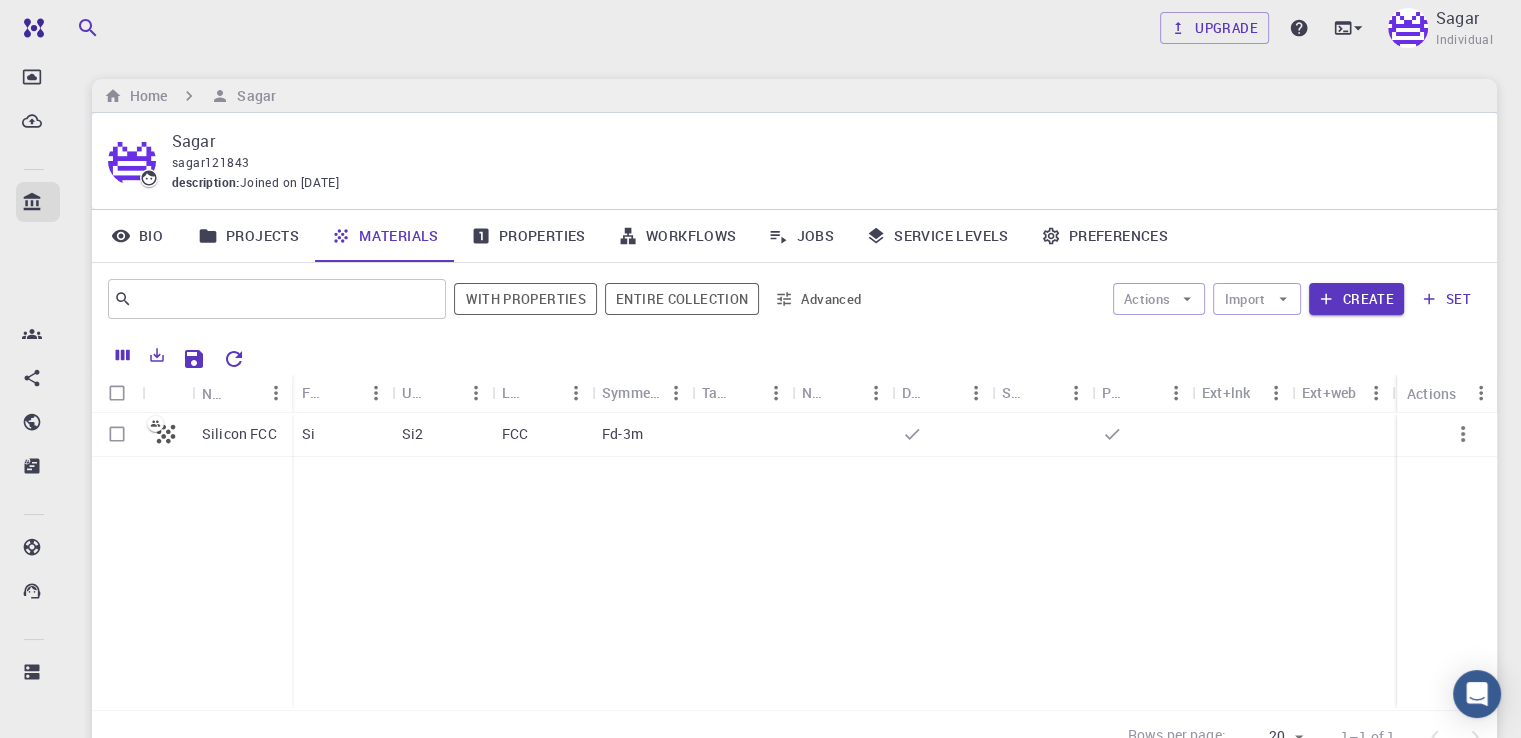 scroll, scrollTop: 345, scrollLeft: 0, axis: vertical 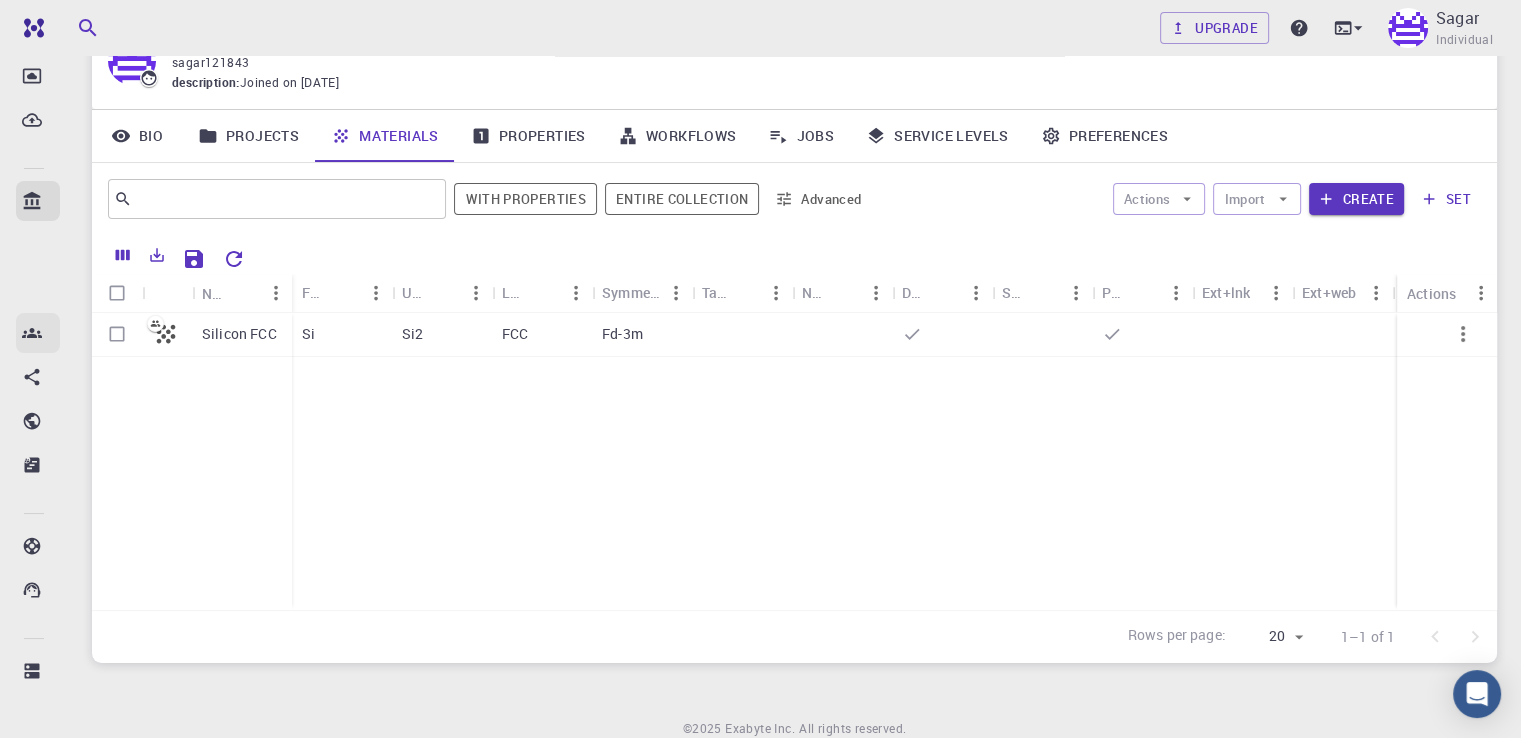 click 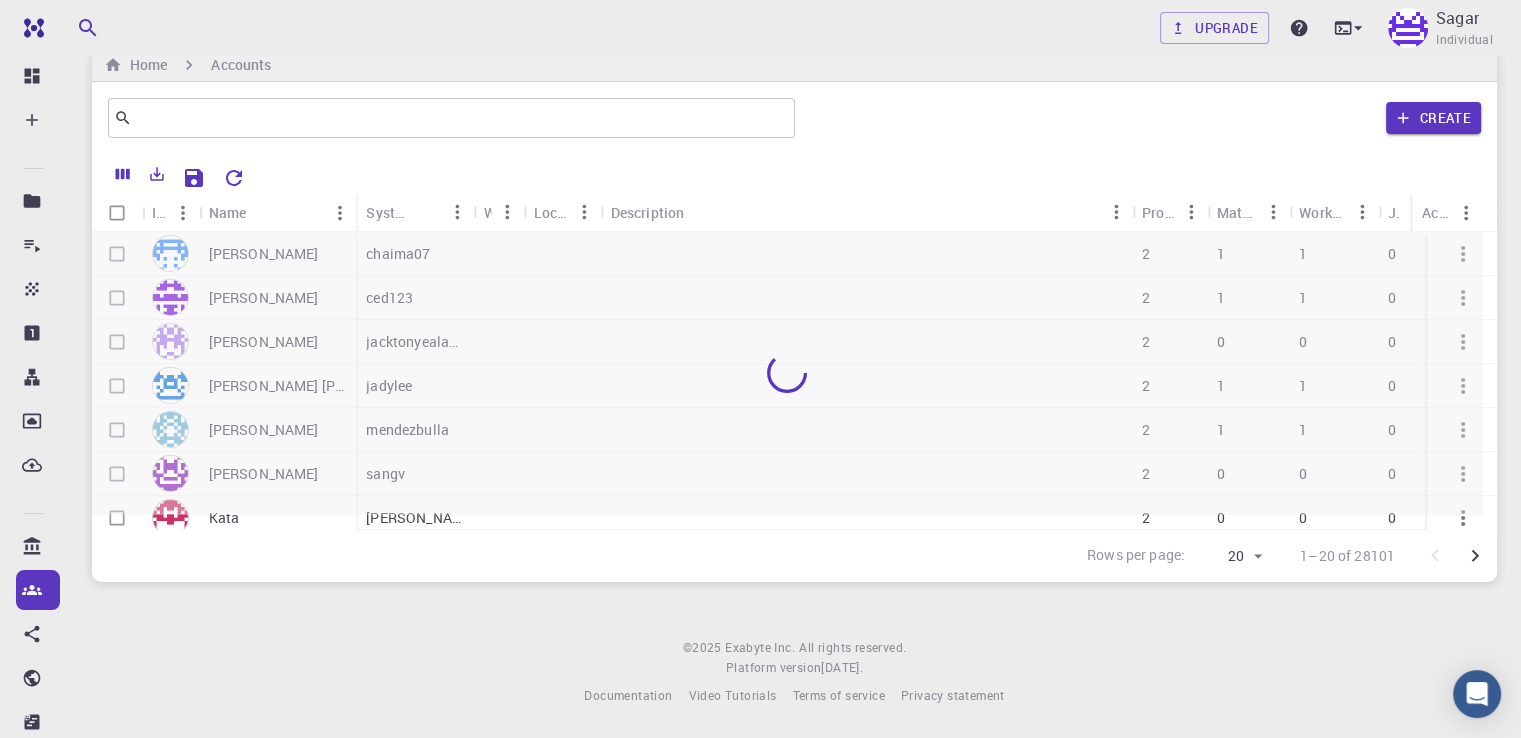 scroll, scrollTop: 31, scrollLeft: 0, axis: vertical 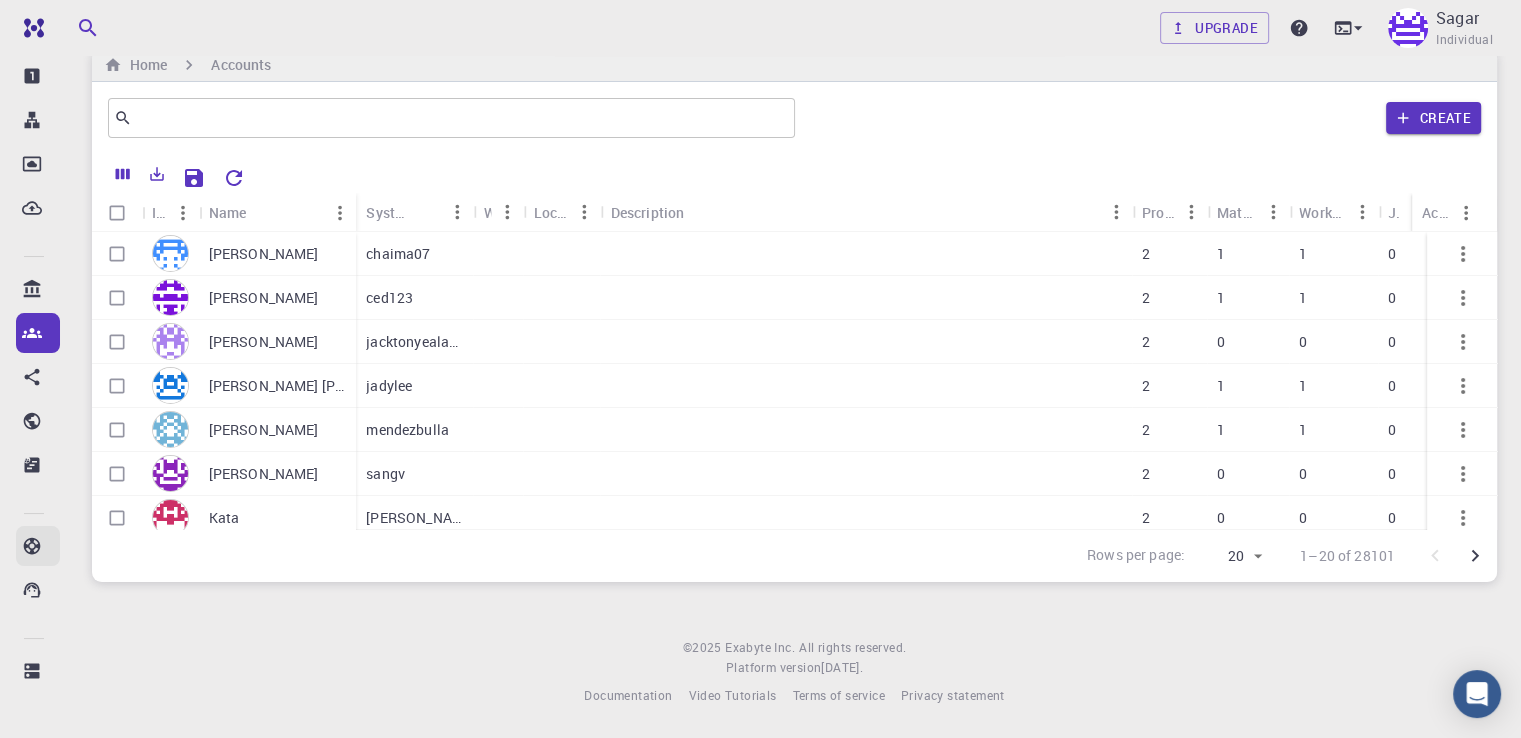 click 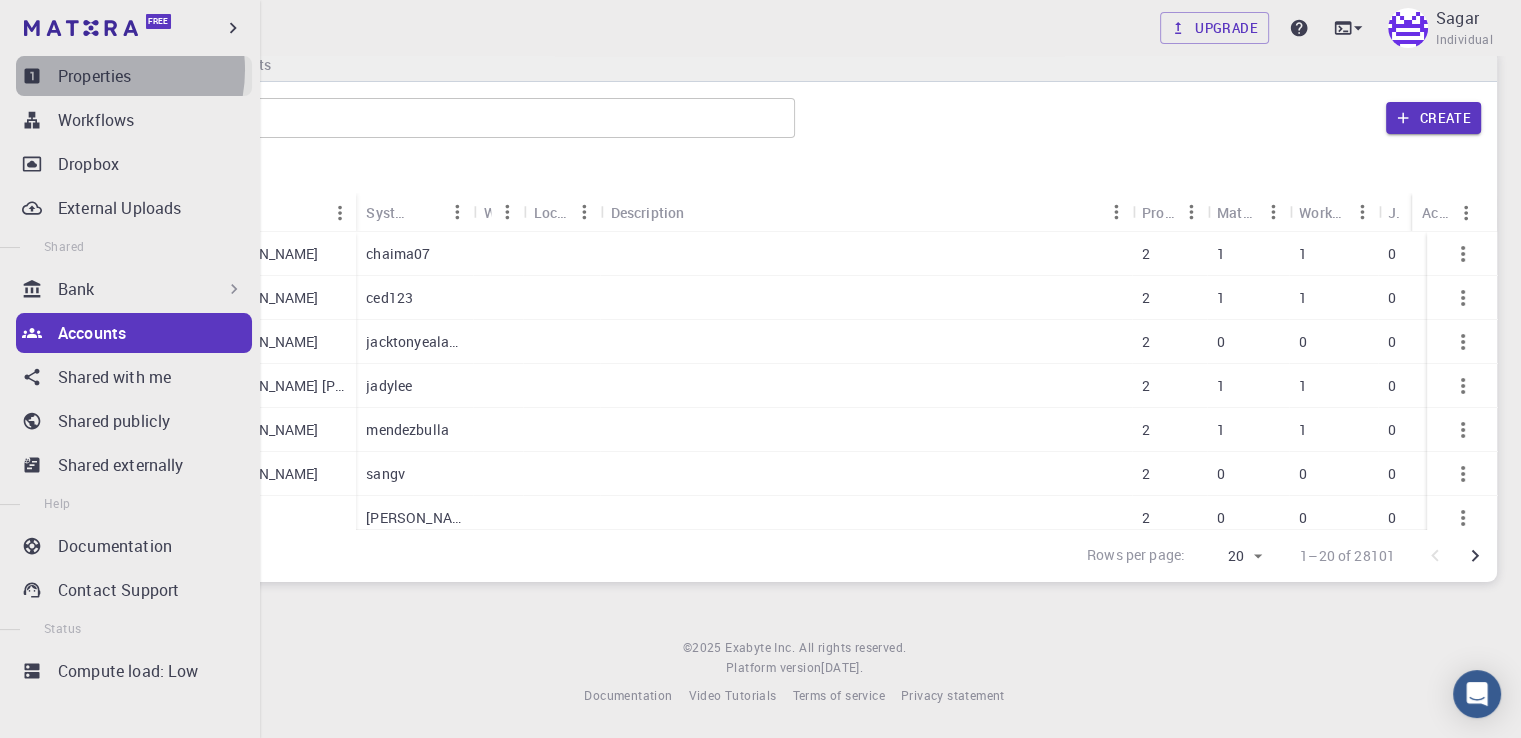 click on "Properties" at bounding box center (95, 76) 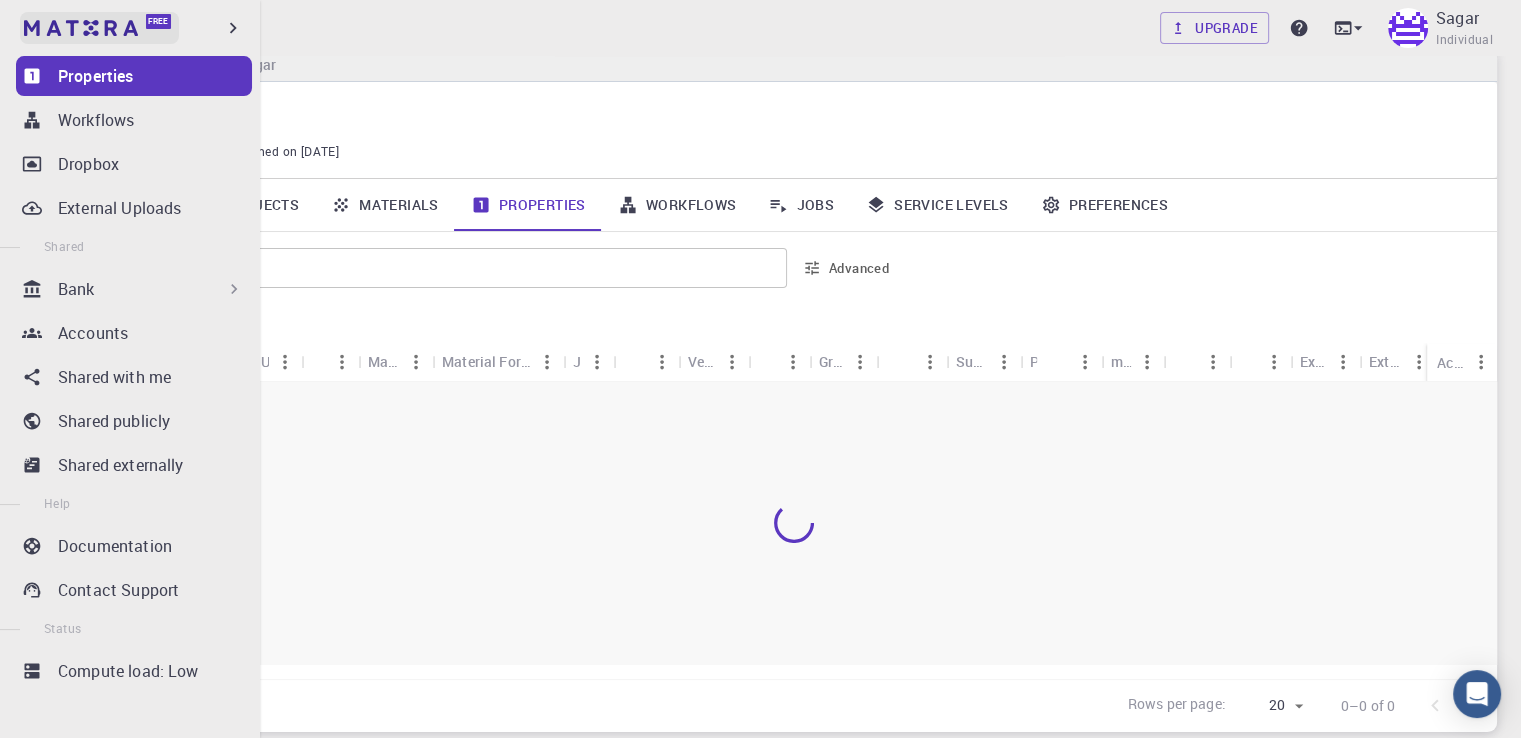 click at bounding box center [38, 28] 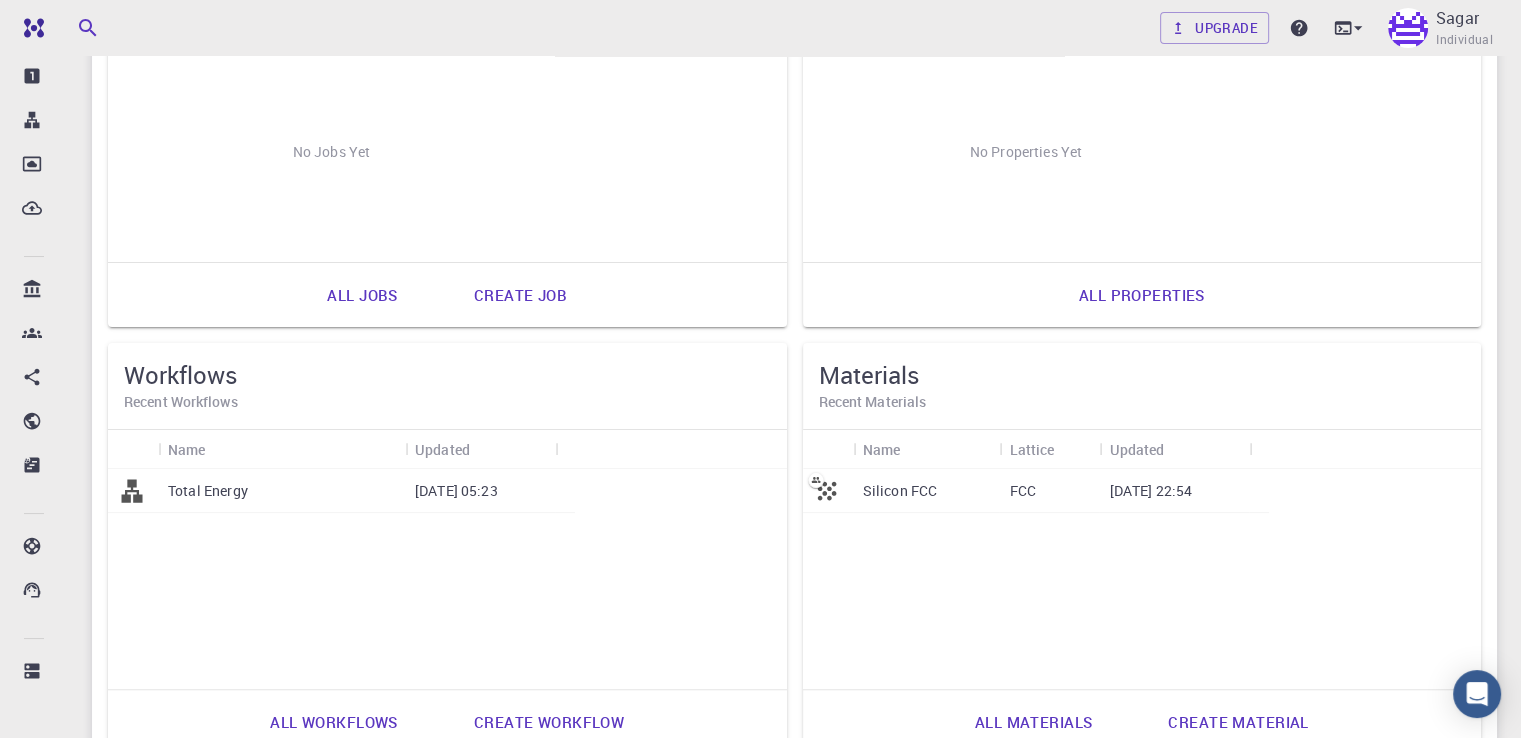 scroll, scrollTop: 495, scrollLeft: 0, axis: vertical 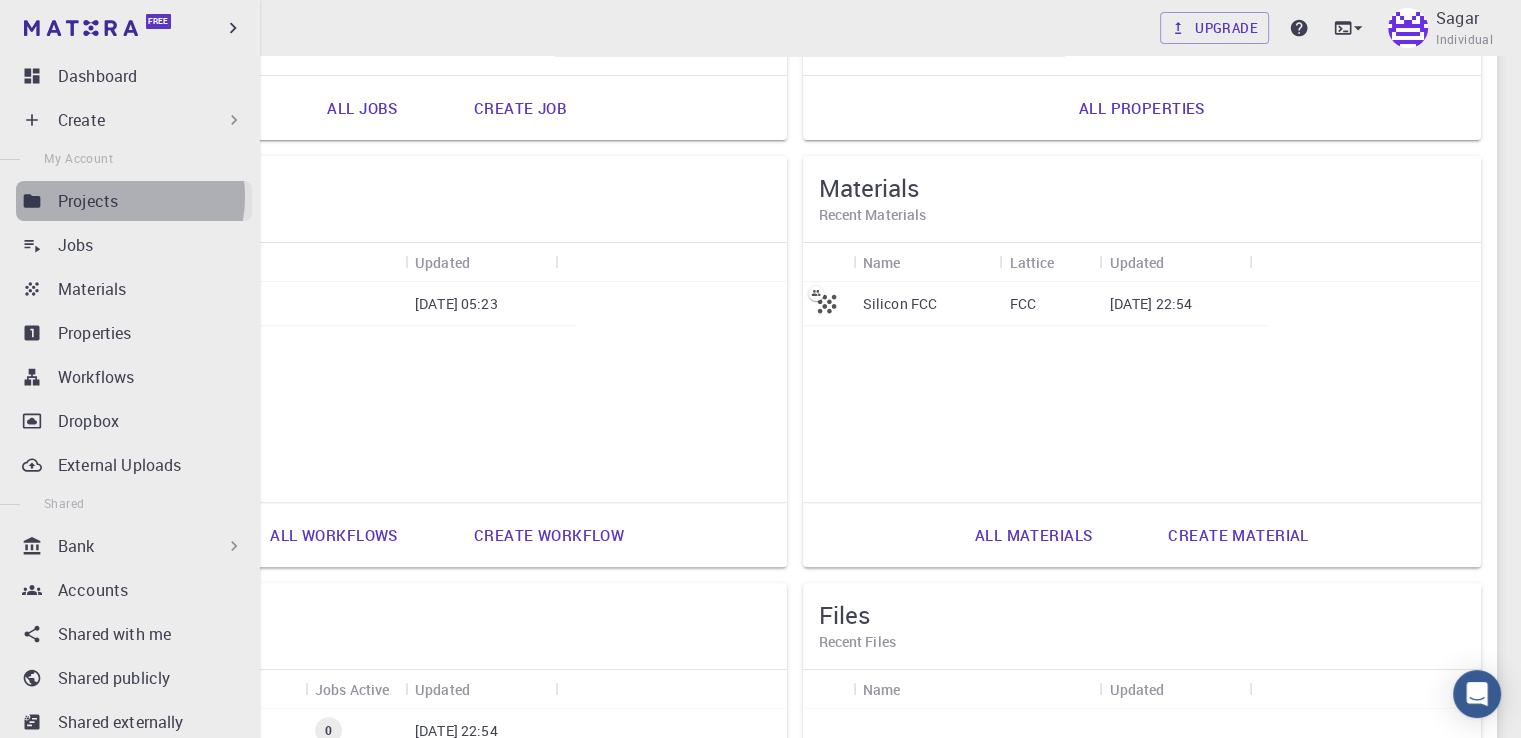 click on "Projects" at bounding box center [88, 201] 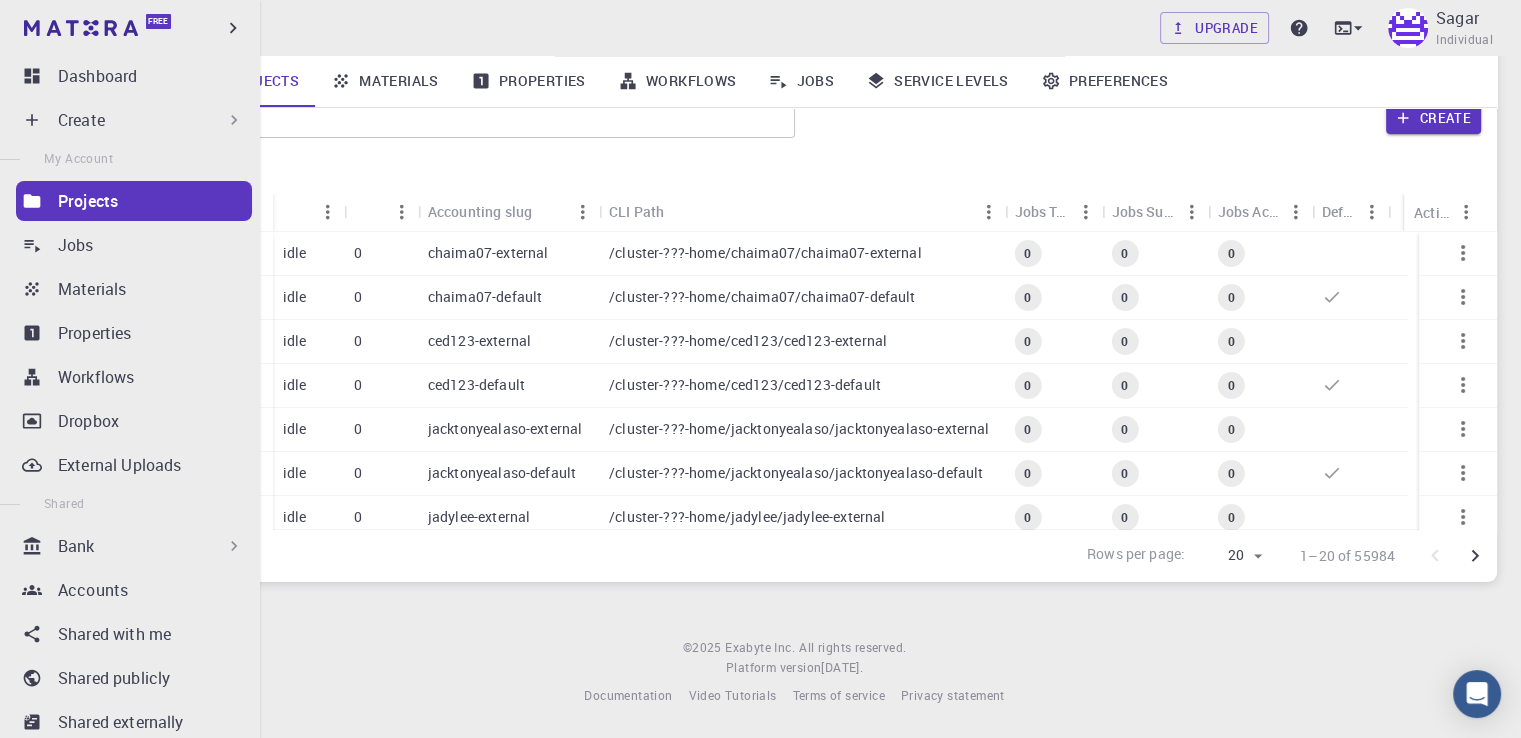 scroll, scrollTop: 180, scrollLeft: 0, axis: vertical 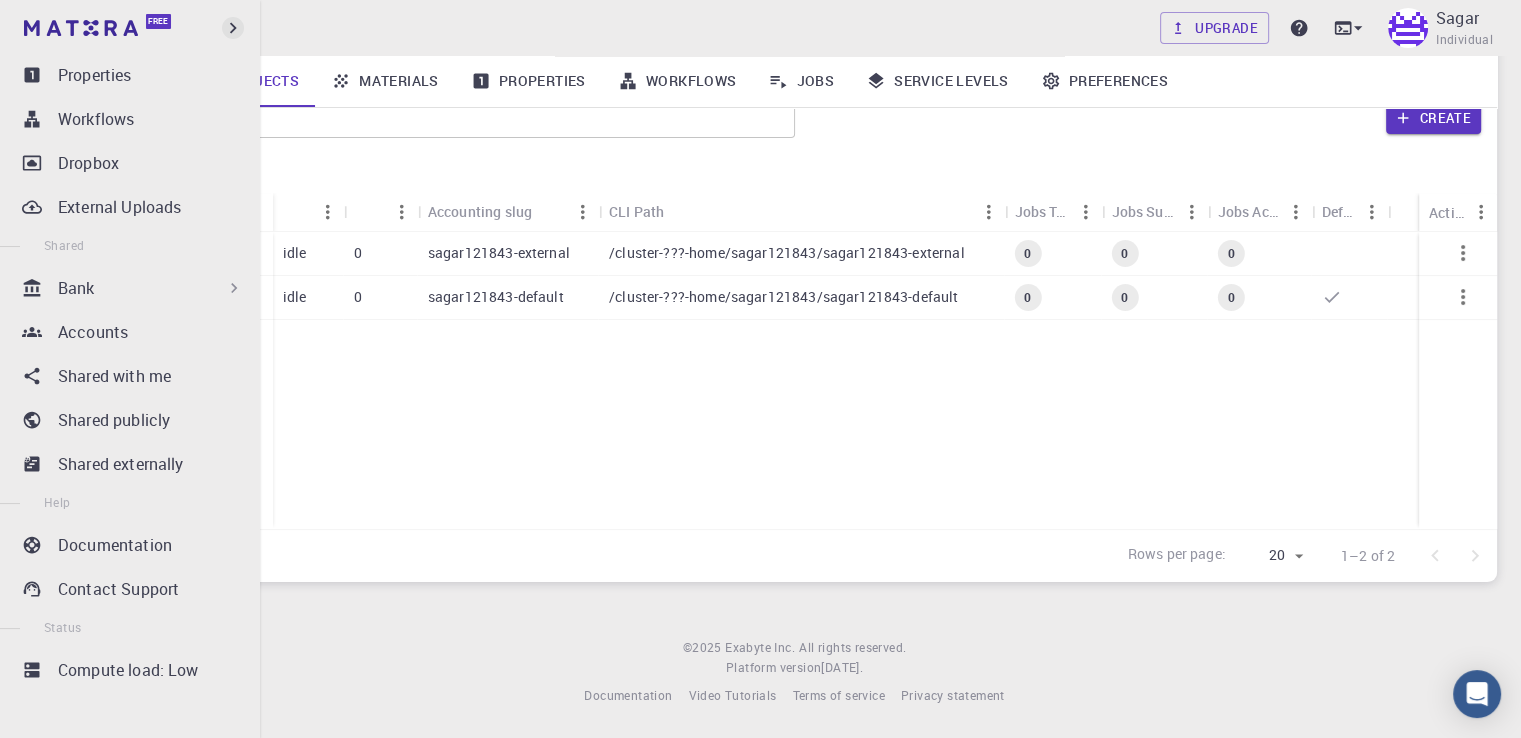 click 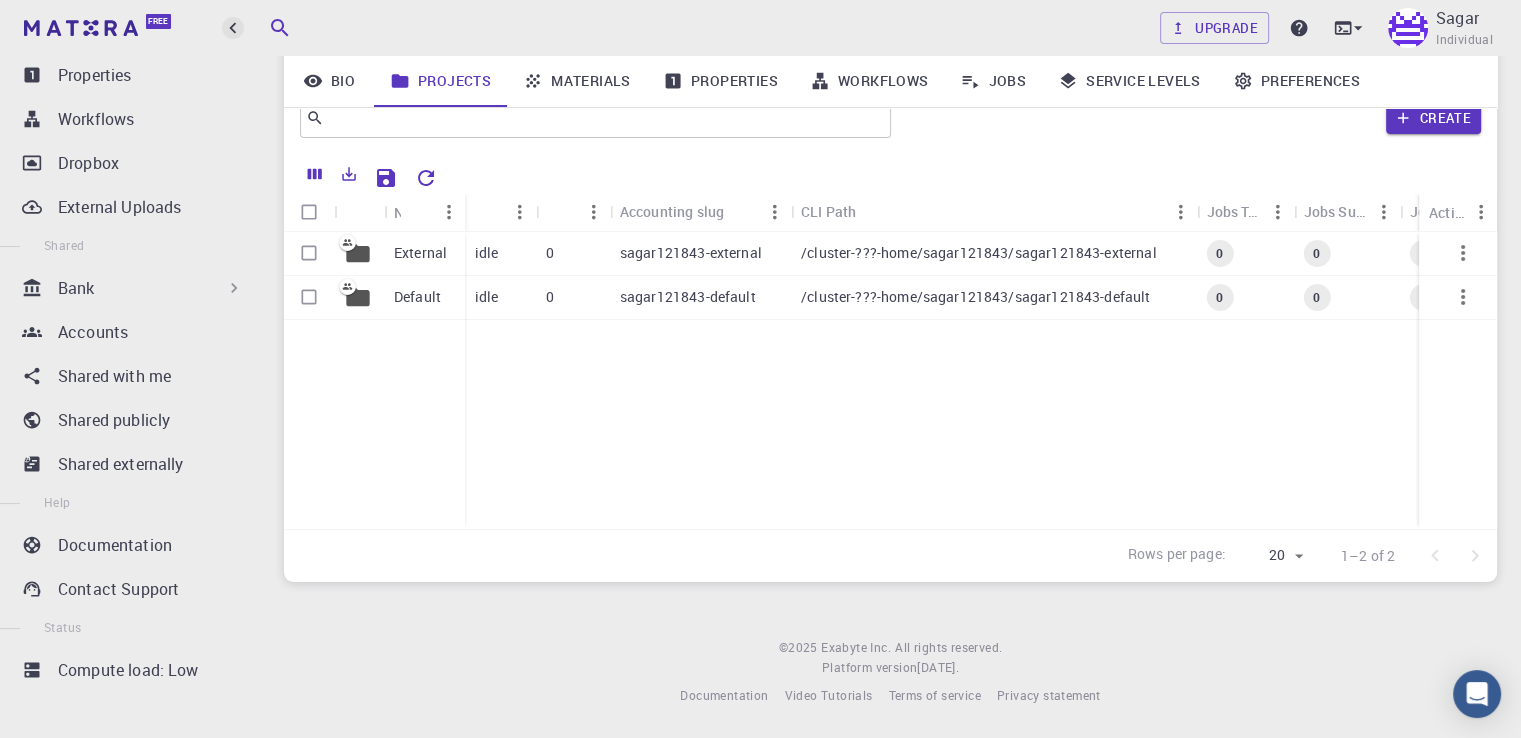 click 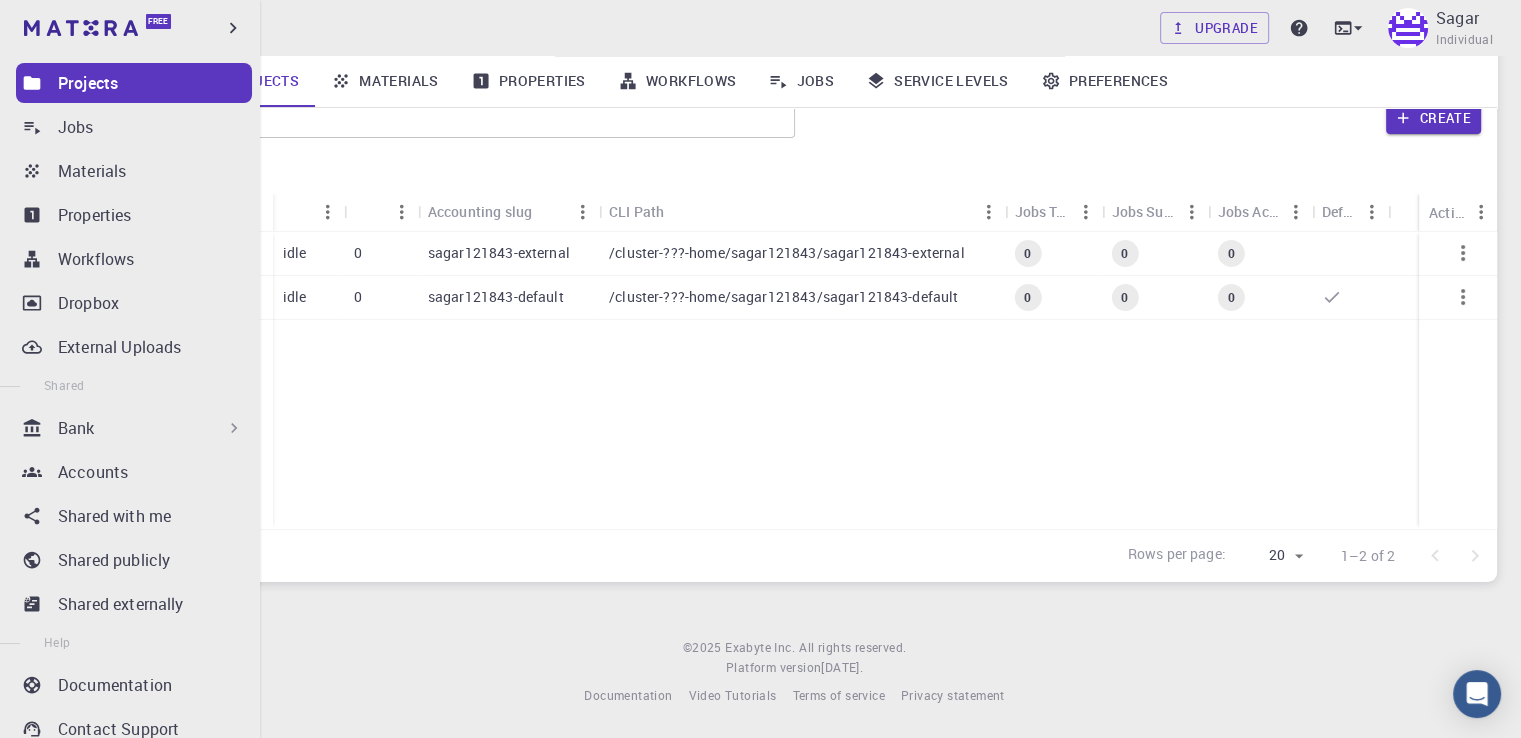 scroll, scrollTop: 0, scrollLeft: 0, axis: both 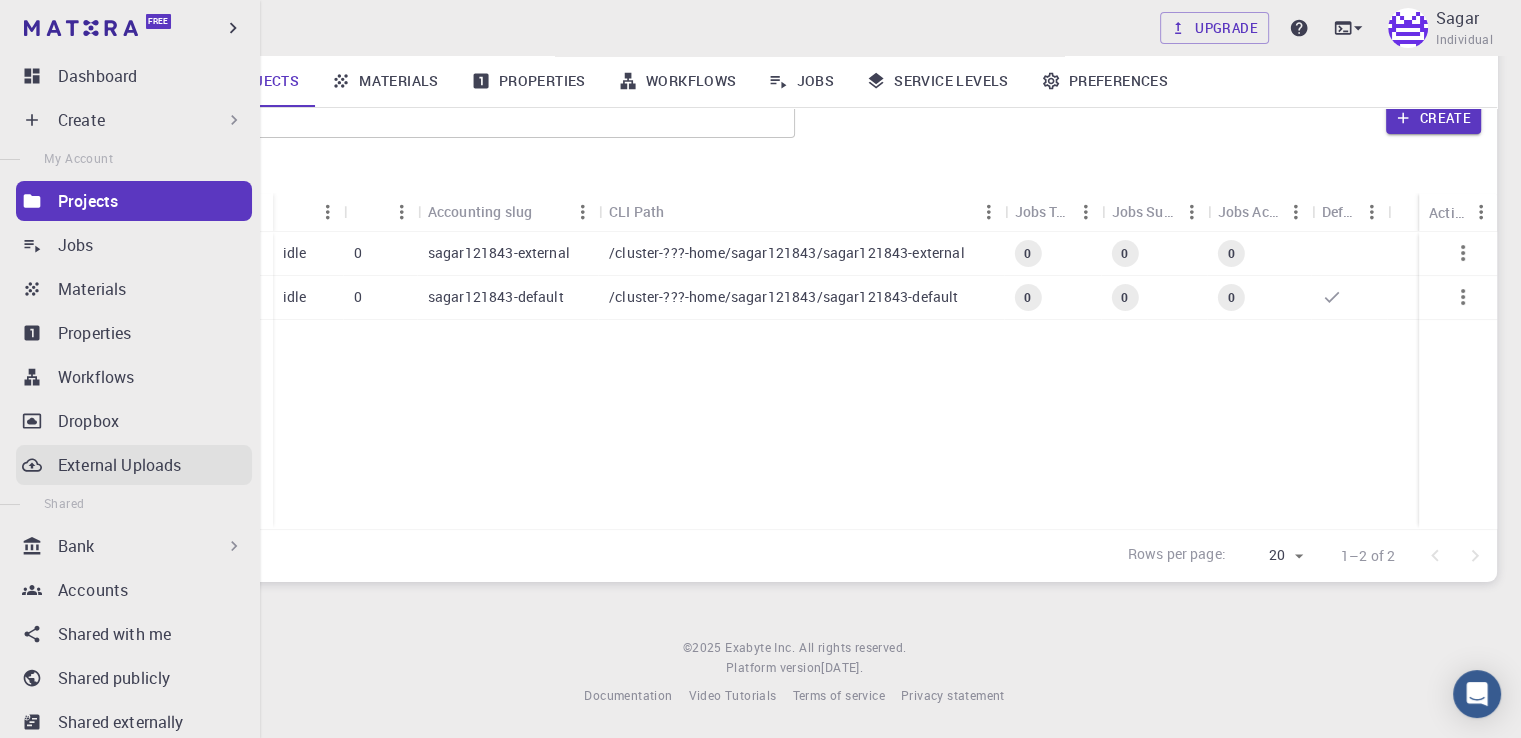 click on "External Uploads" at bounding box center (119, 465) 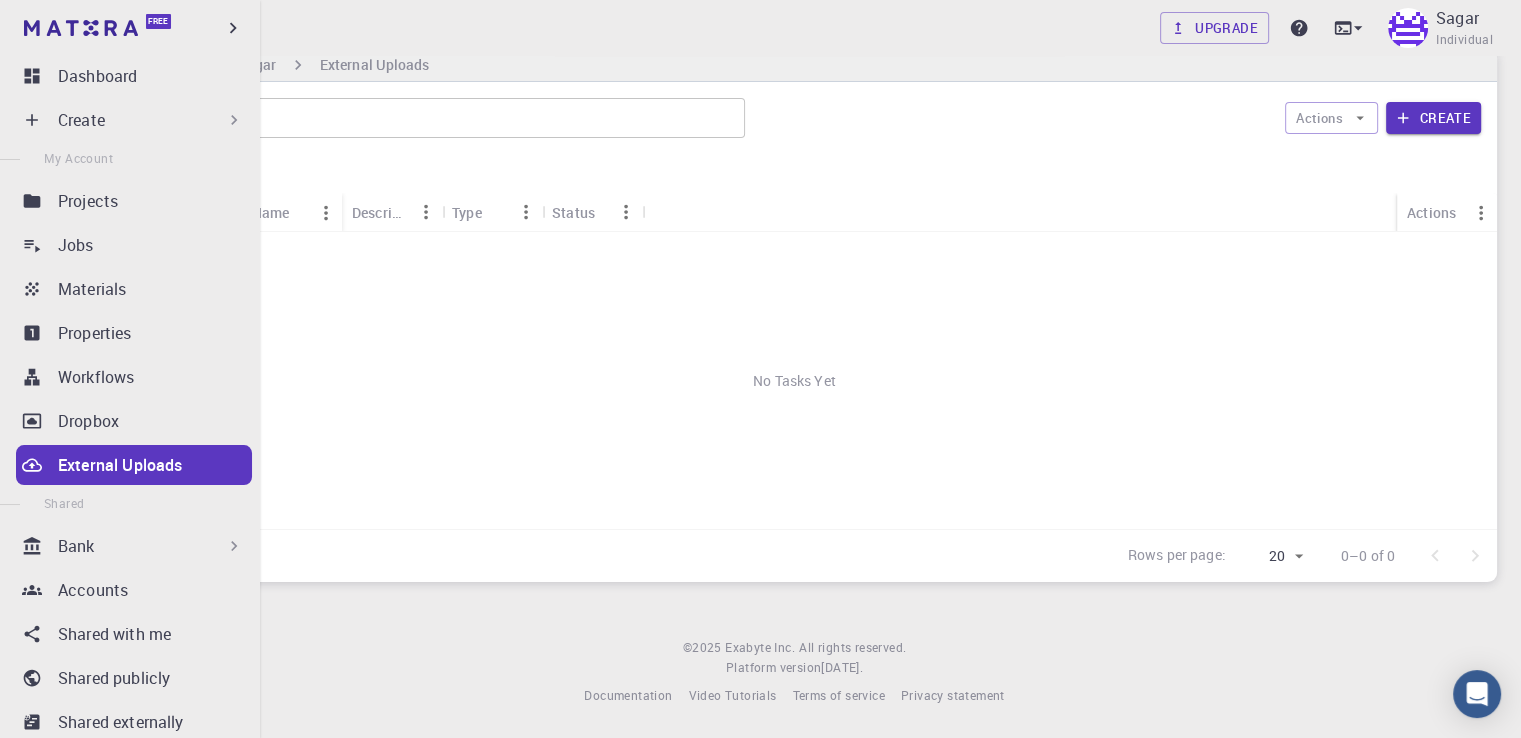 scroll, scrollTop: 0, scrollLeft: 0, axis: both 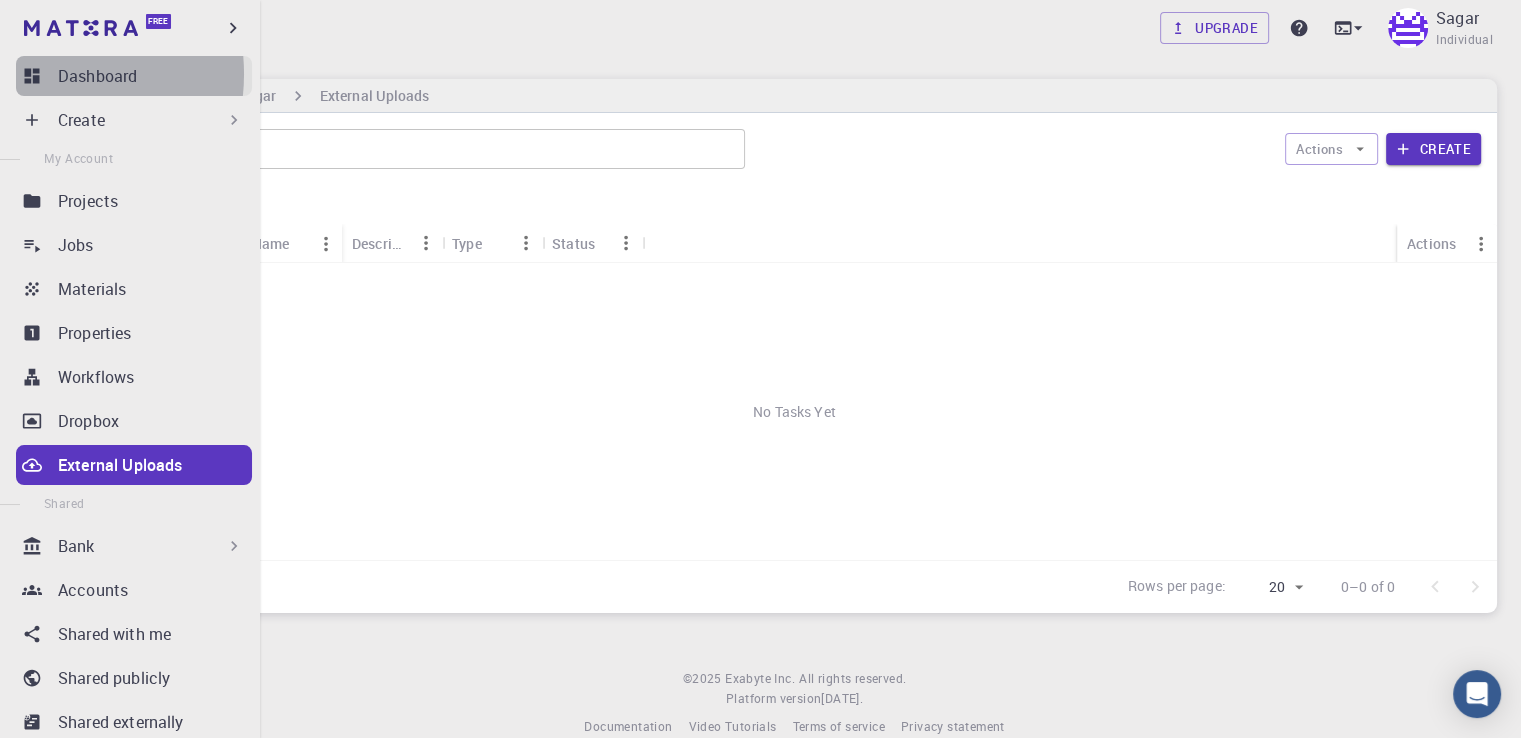 click 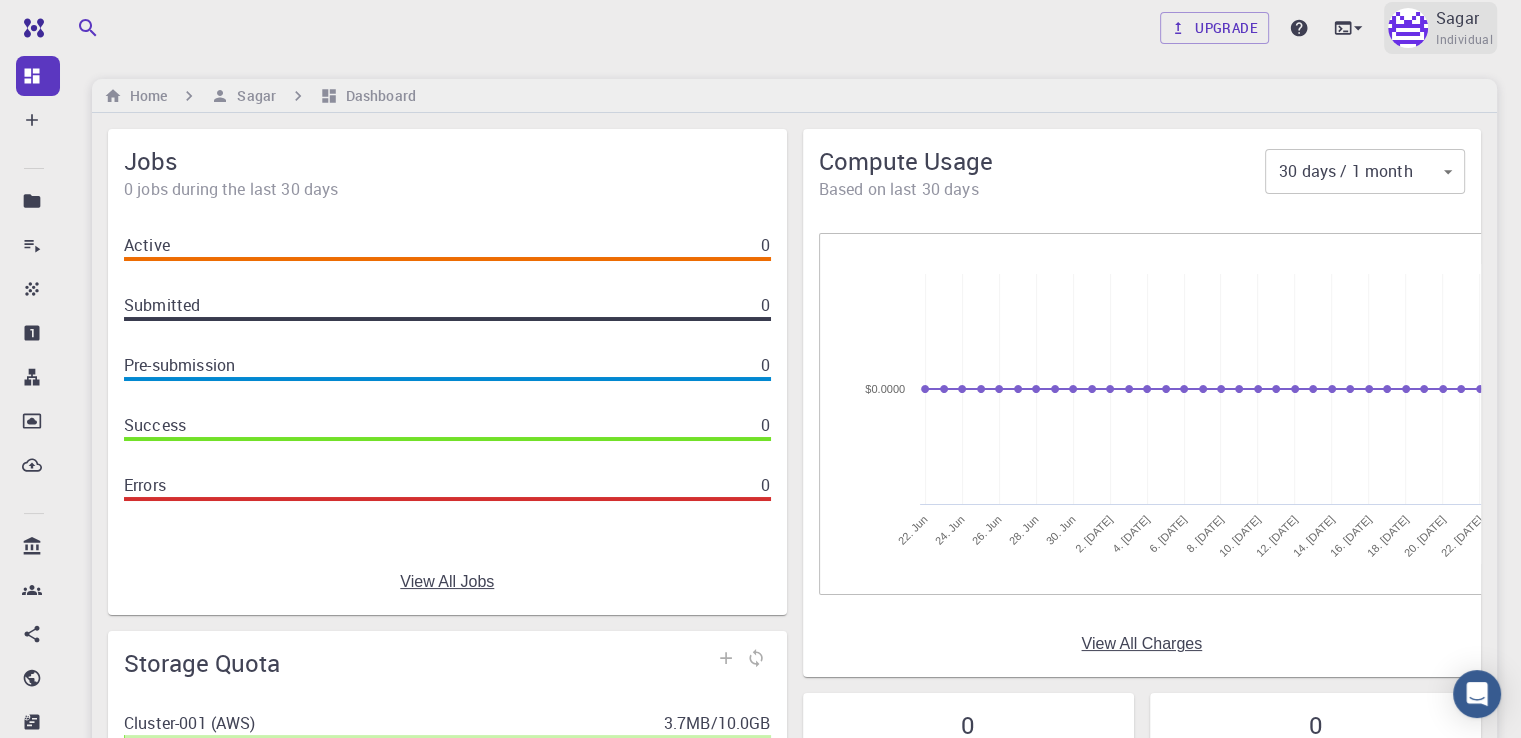click on "Sagar" at bounding box center [1457, 18] 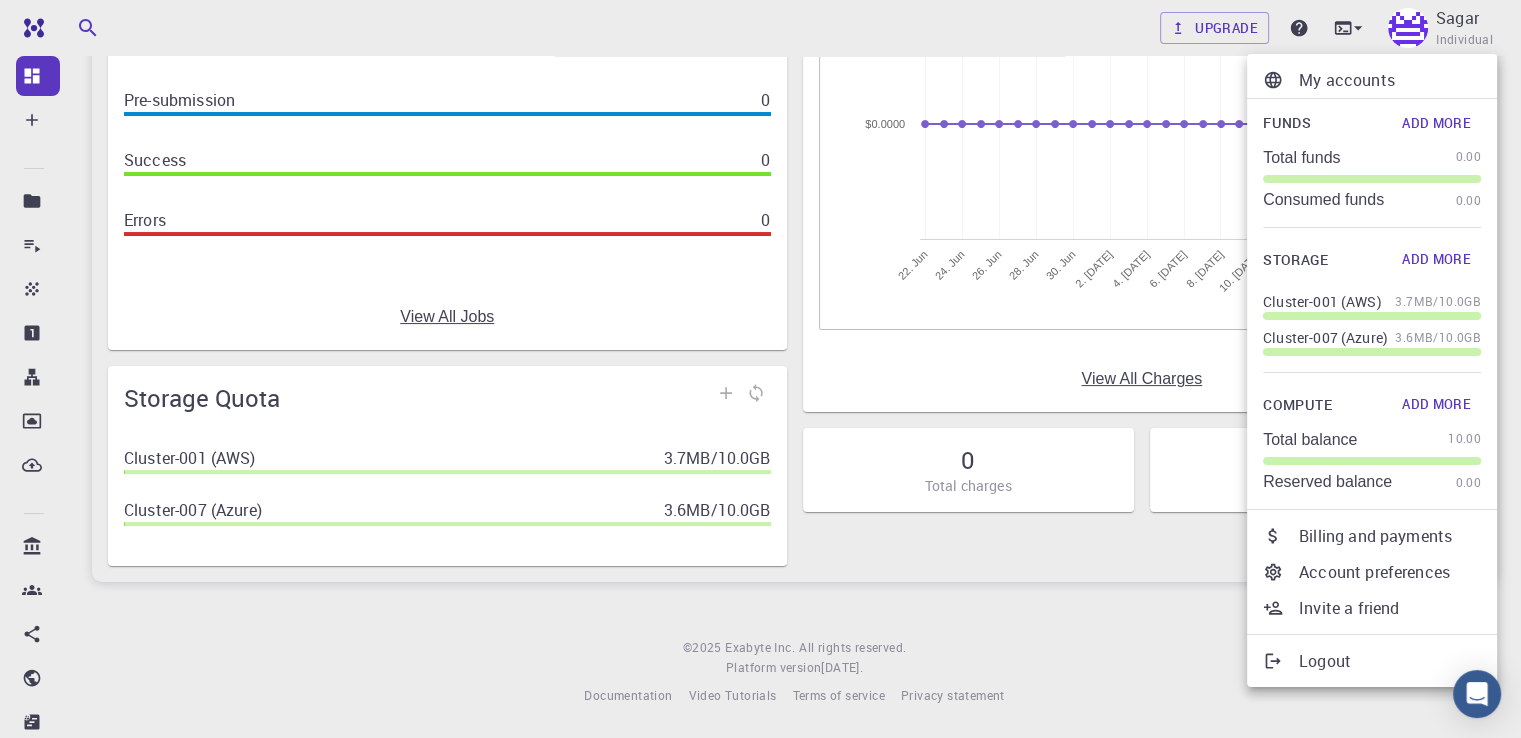 scroll, scrollTop: 0, scrollLeft: 0, axis: both 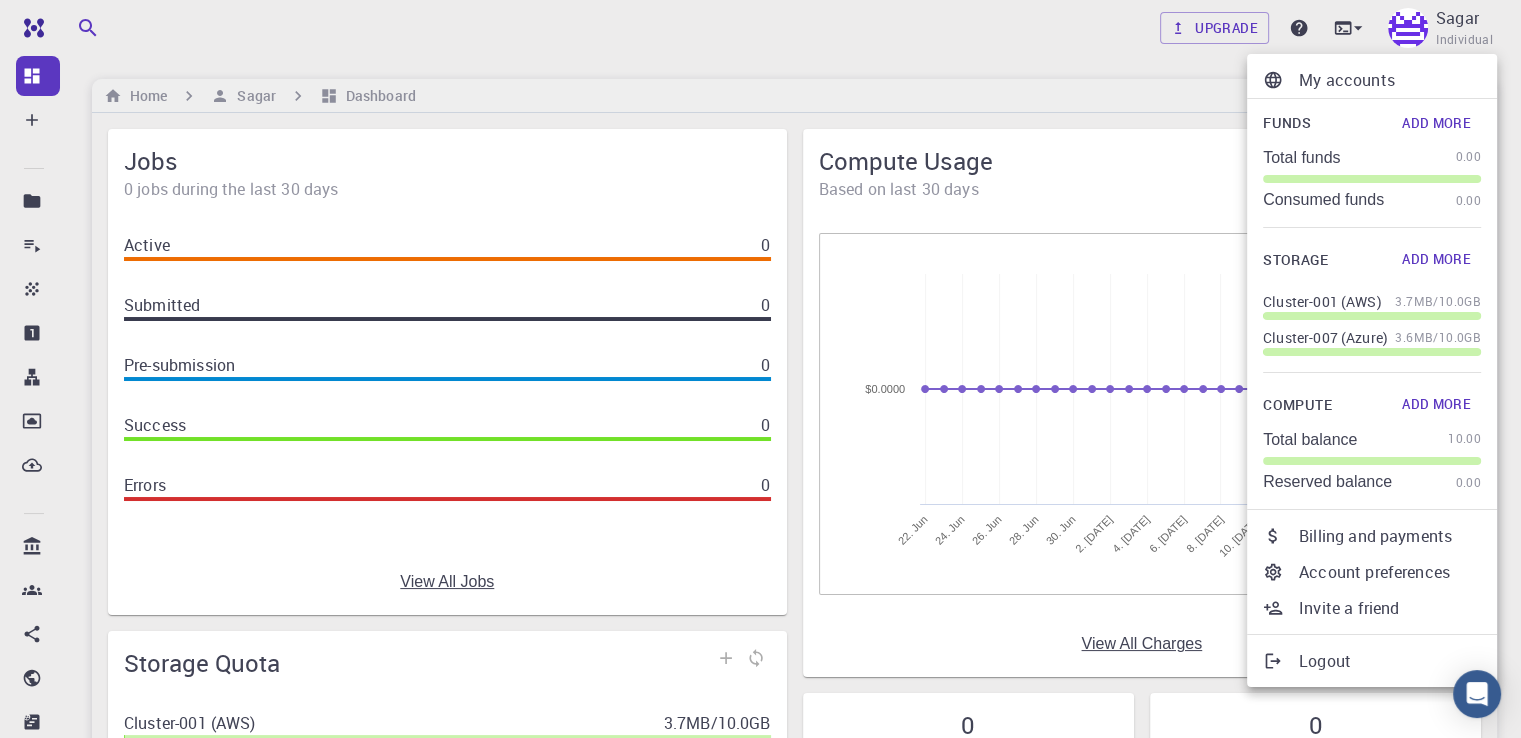click at bounding box center [760, 369] 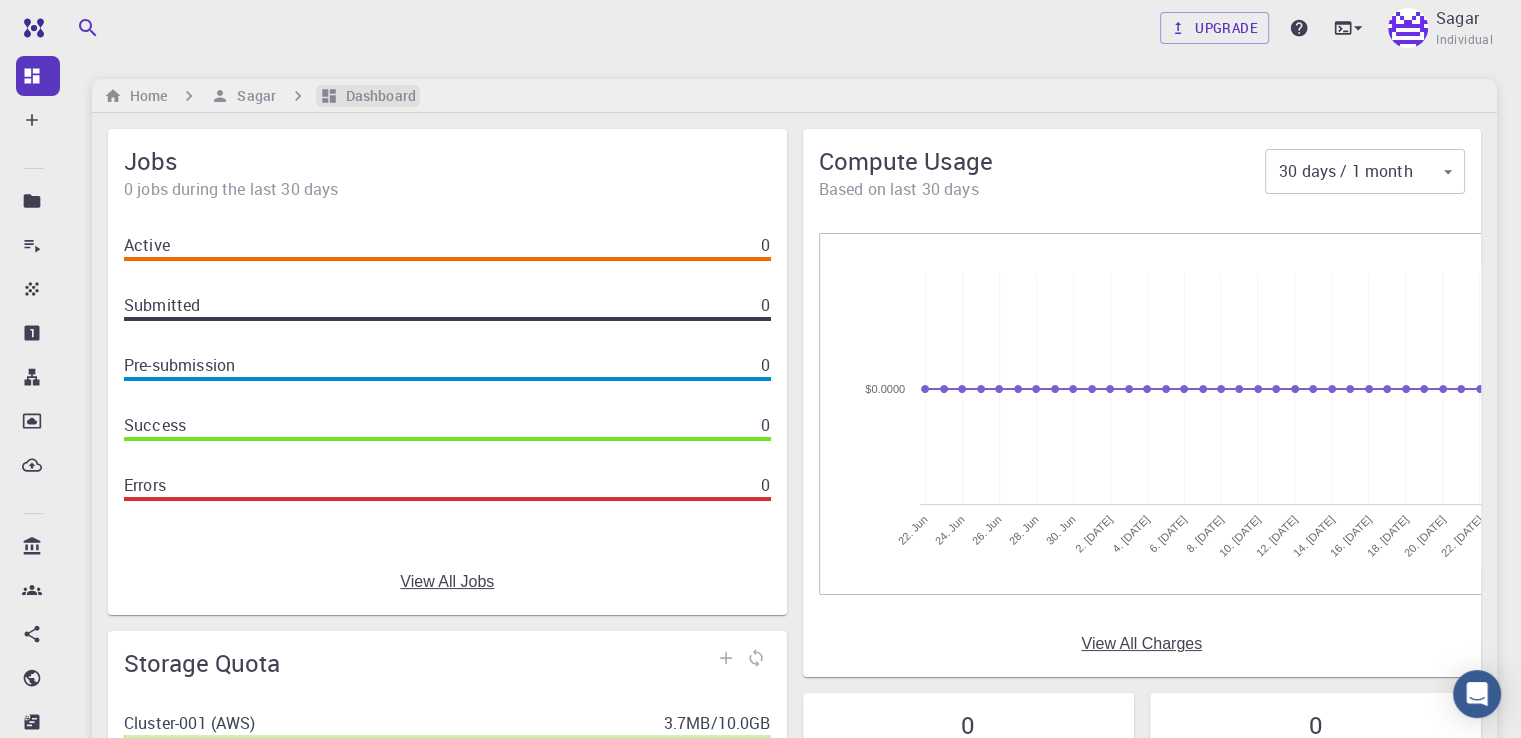 click on "Dashboard" at bounding box center [377, 96] 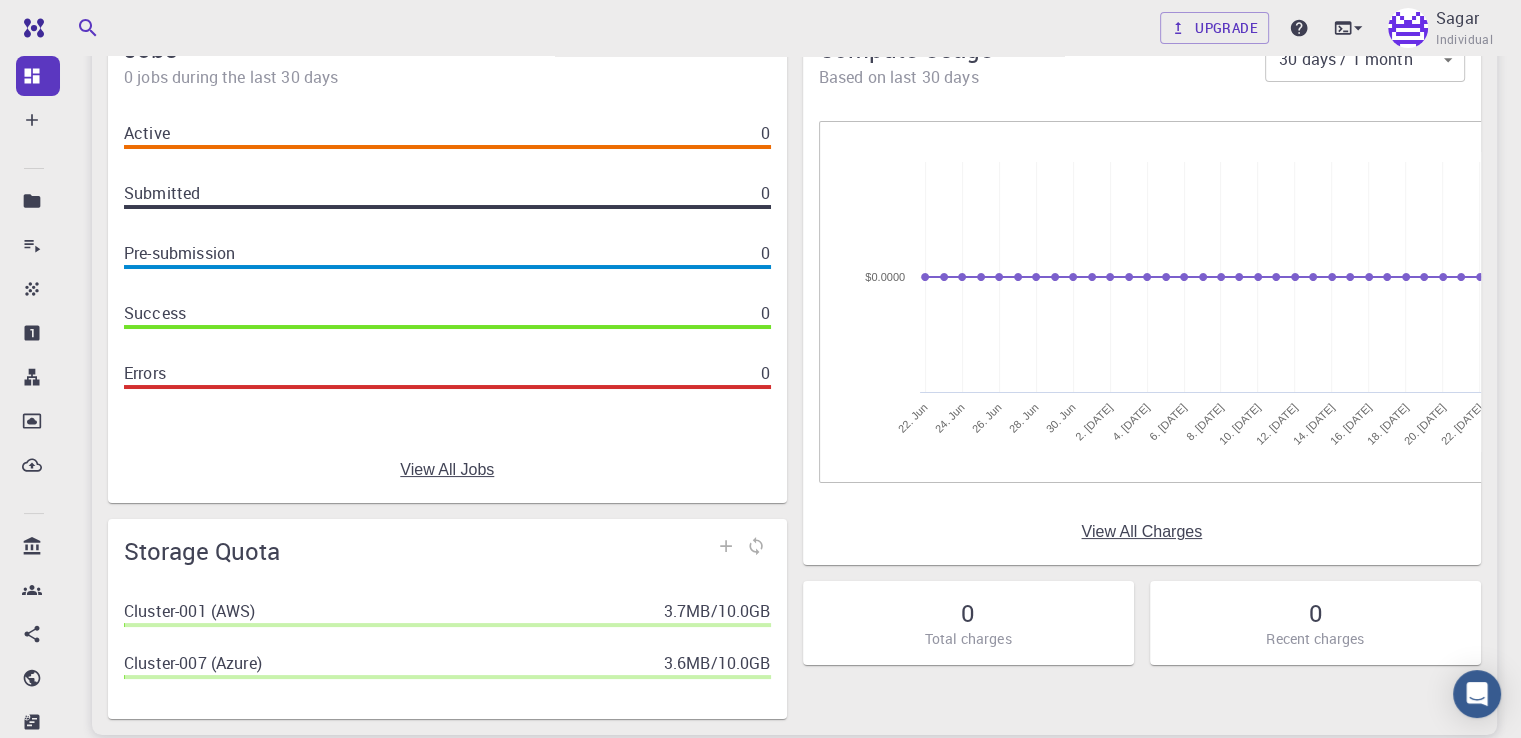 scroll, scrollTop: 265, scrollLeft: 0, axis: vertical 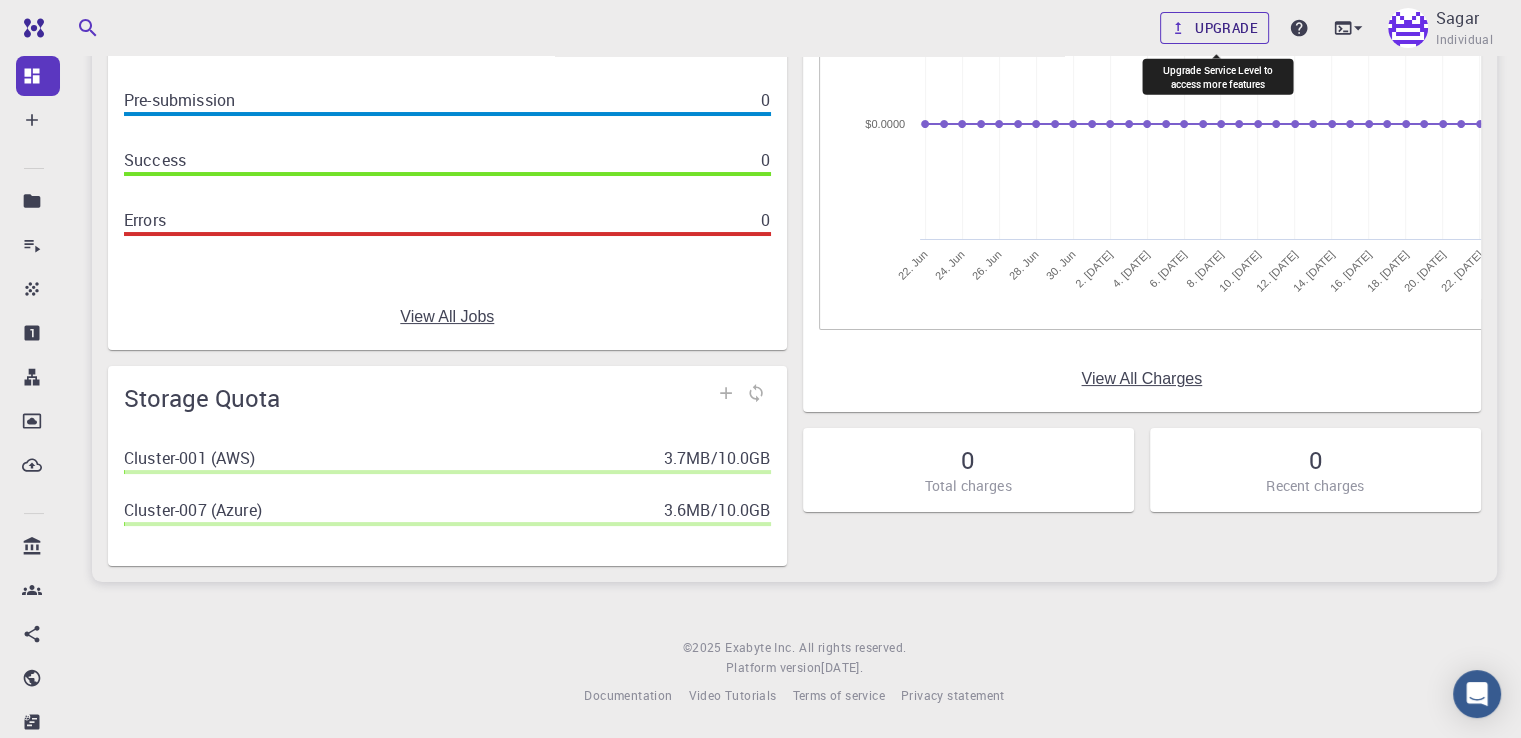 click on "Upgrade" at bounding box center (1214, 28) 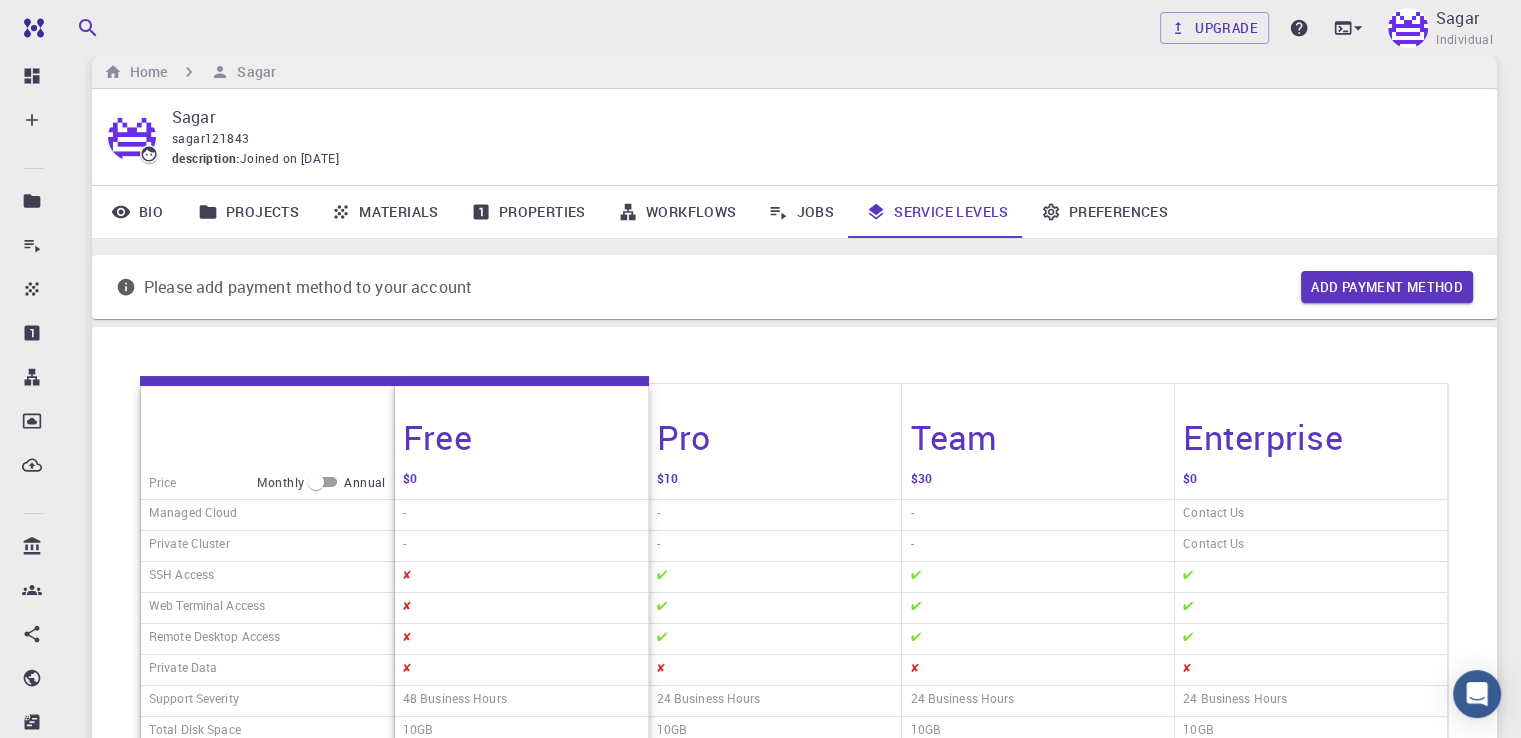 scroll, scrollTop: 0, scrollLeft: 0, axis: both 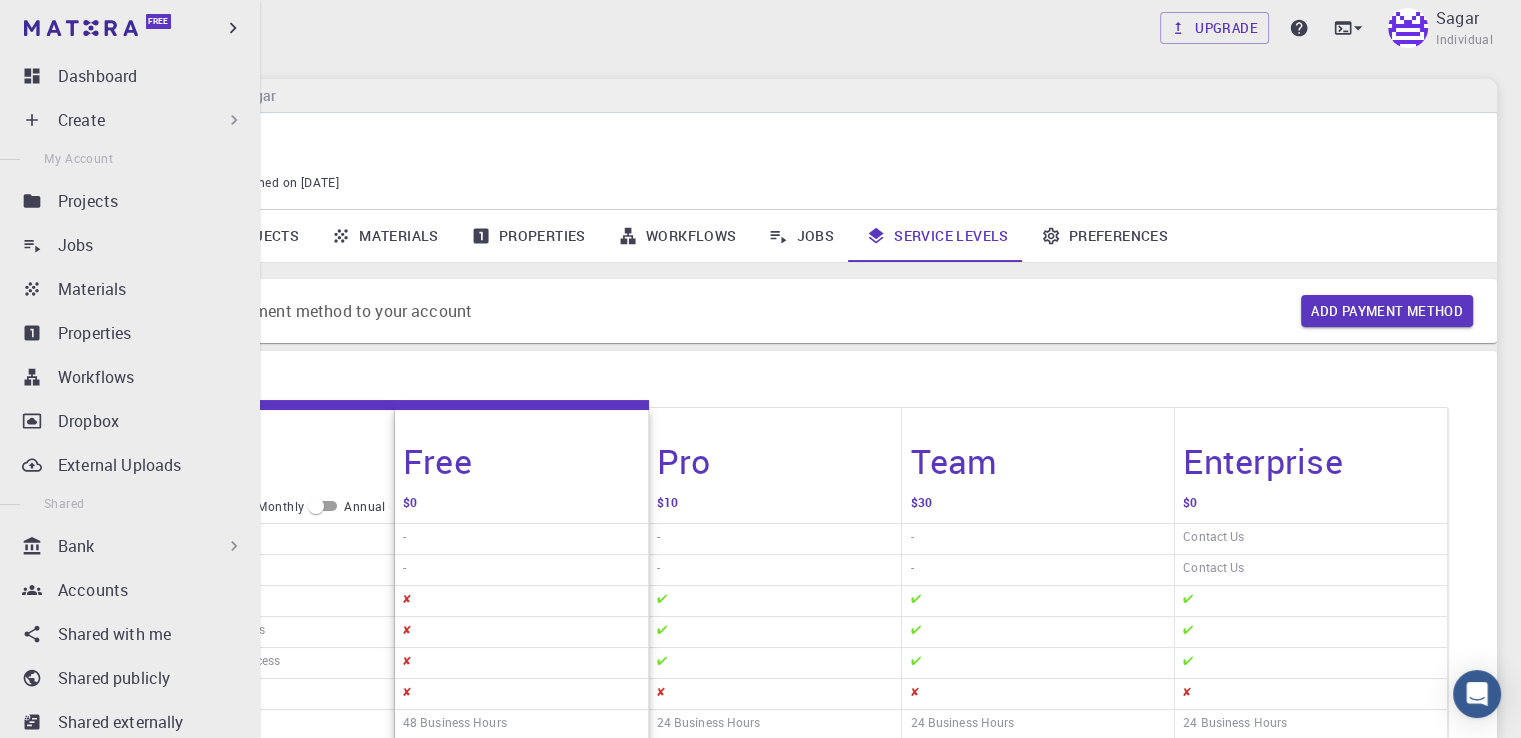 click on "Free" at bounding box center [130, 28] 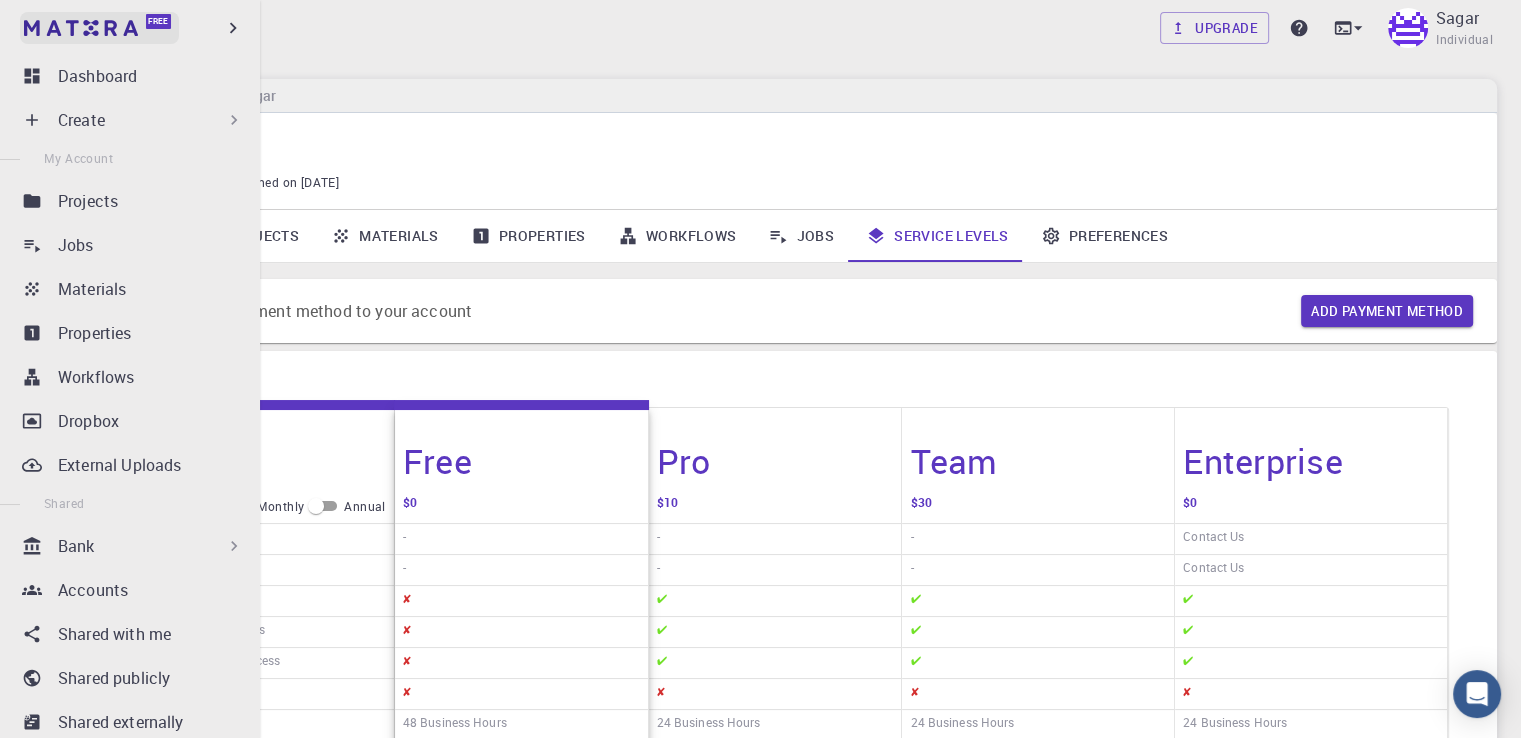 click at bounding box center (38, 28) 